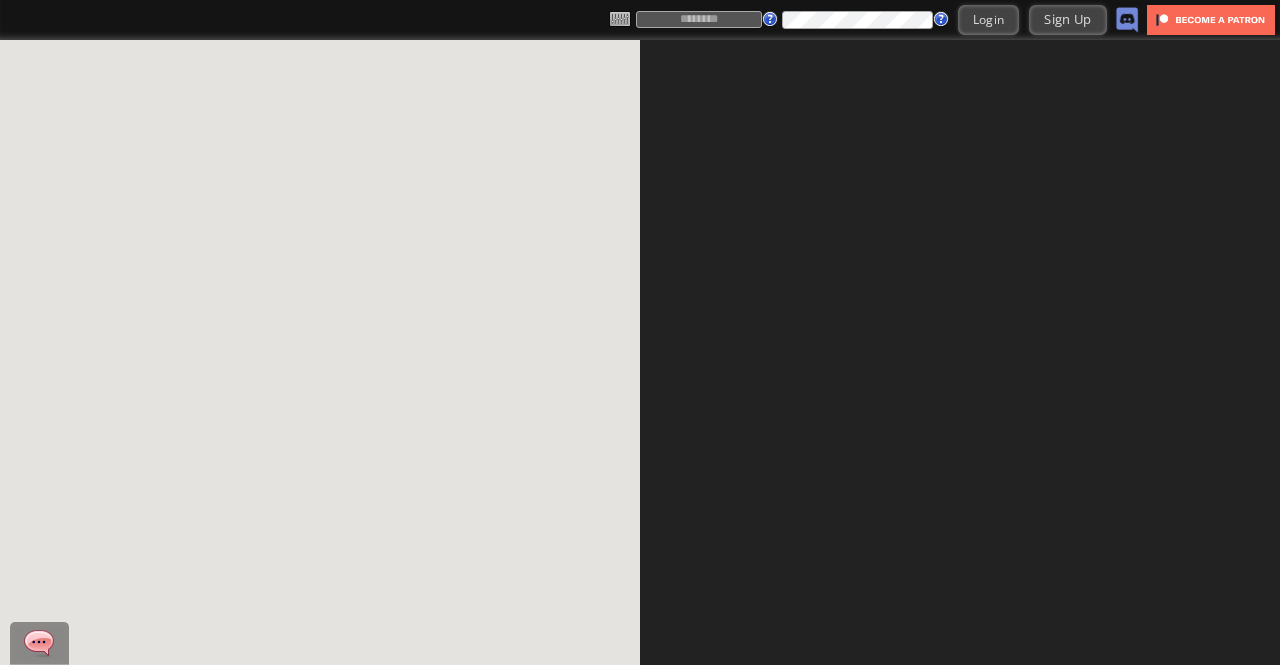 scroll, scrollTop: 0, scrollLeft: 0, axis: both 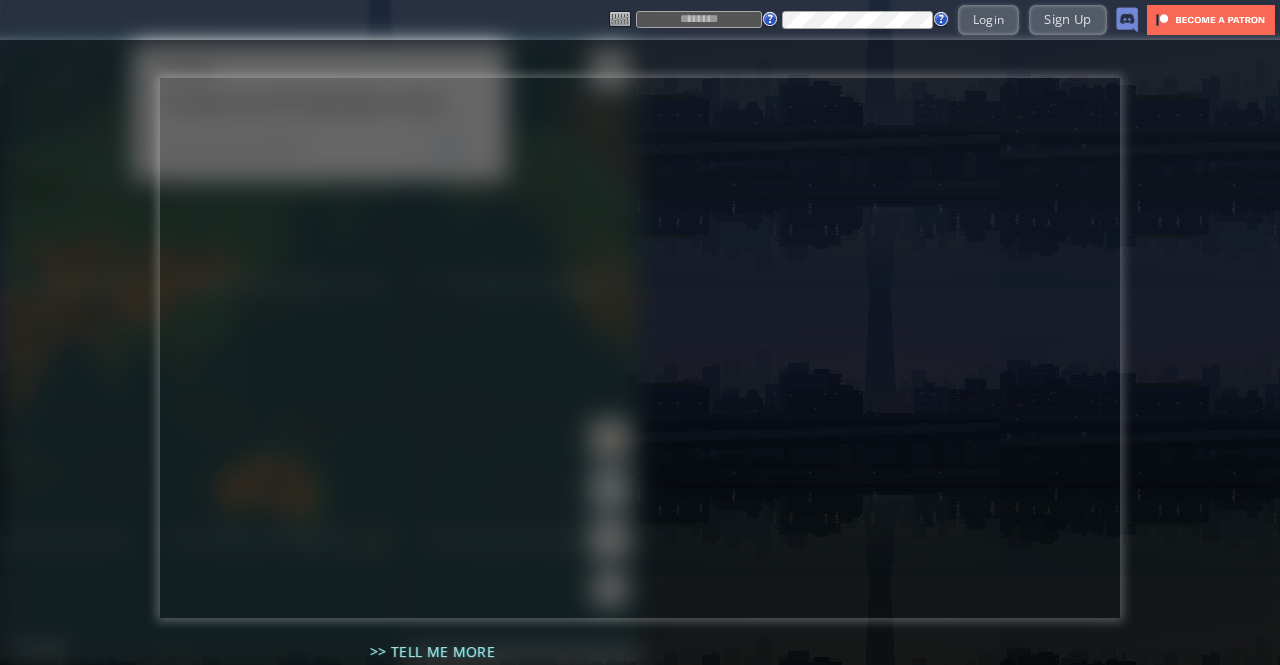 click at bounding box center (0, 665) 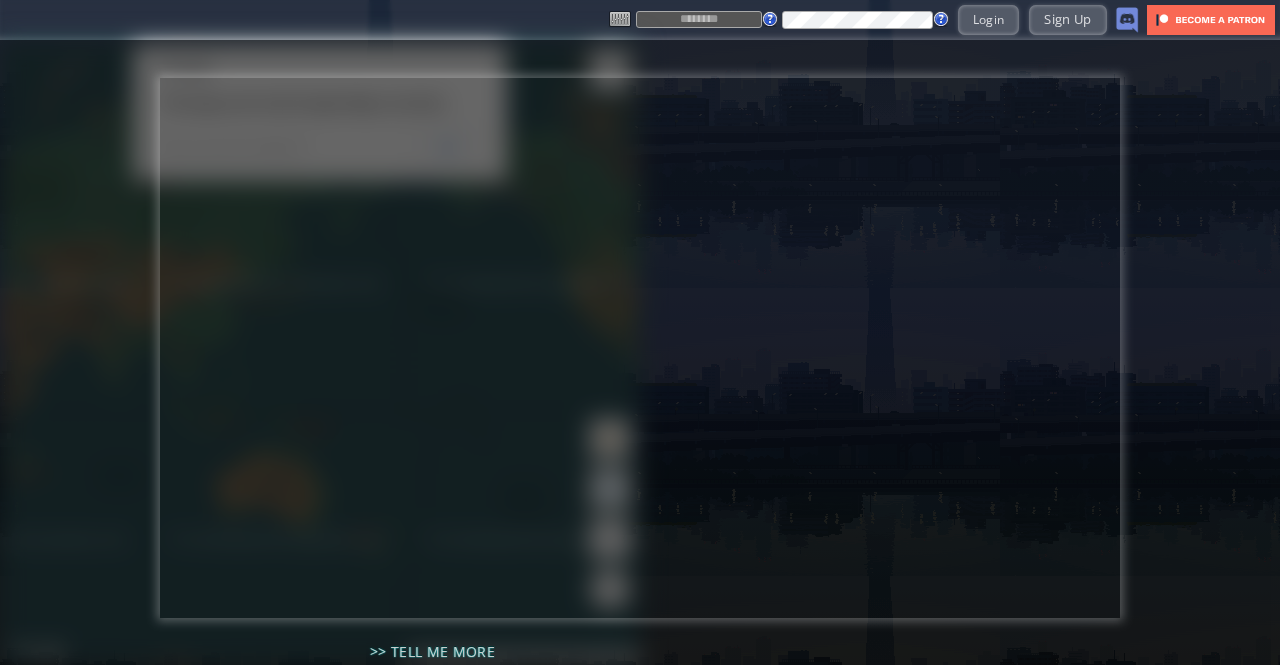 click at bounding box center (0, 665) 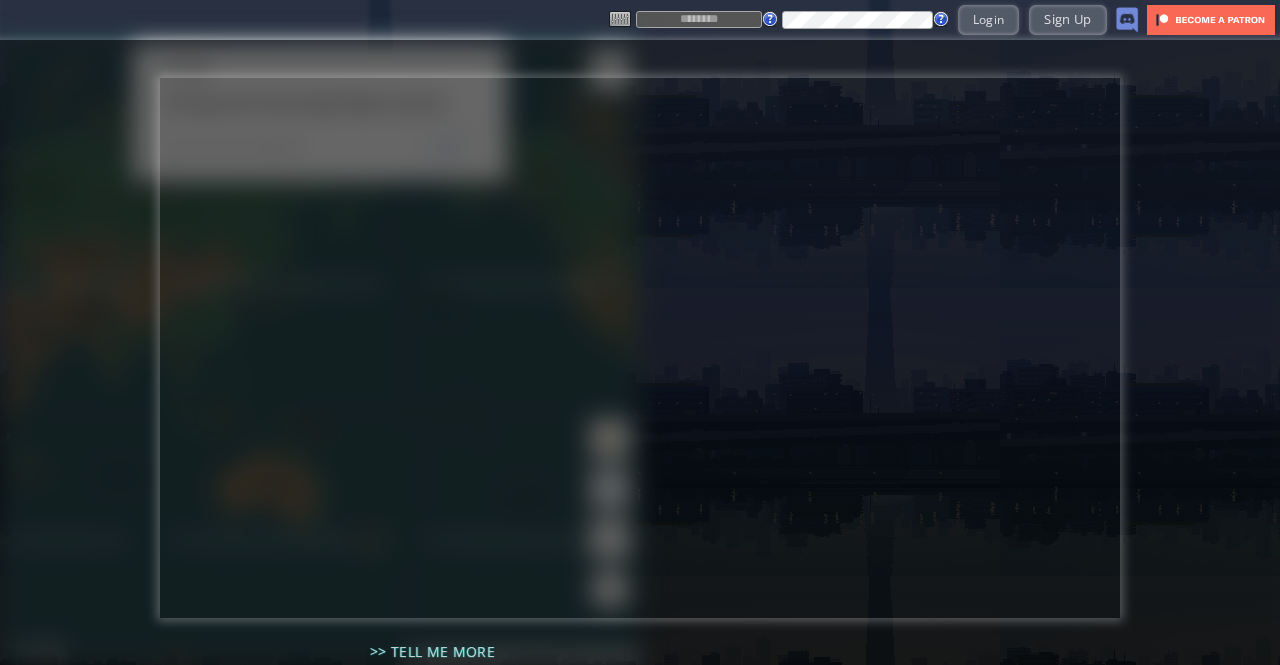 click at bounding box center (0, 665) 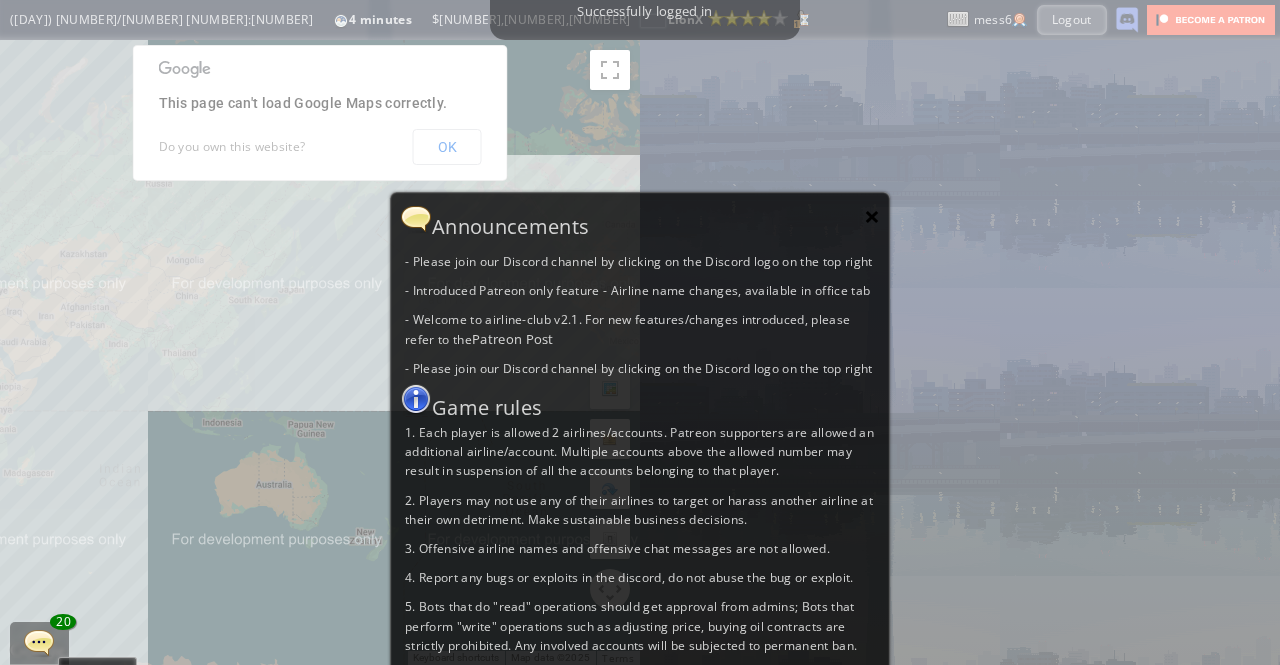 click on "×" at bounding box center (872, 216) 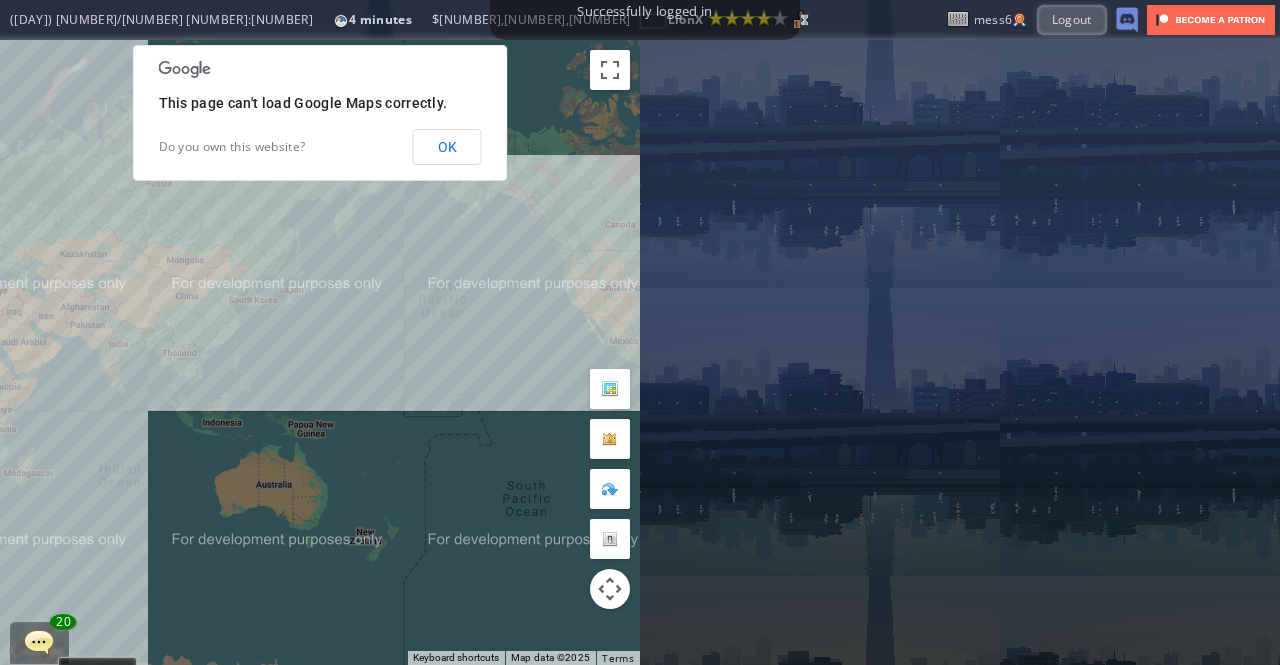 click on "OK" at bounding box center [447, 147] 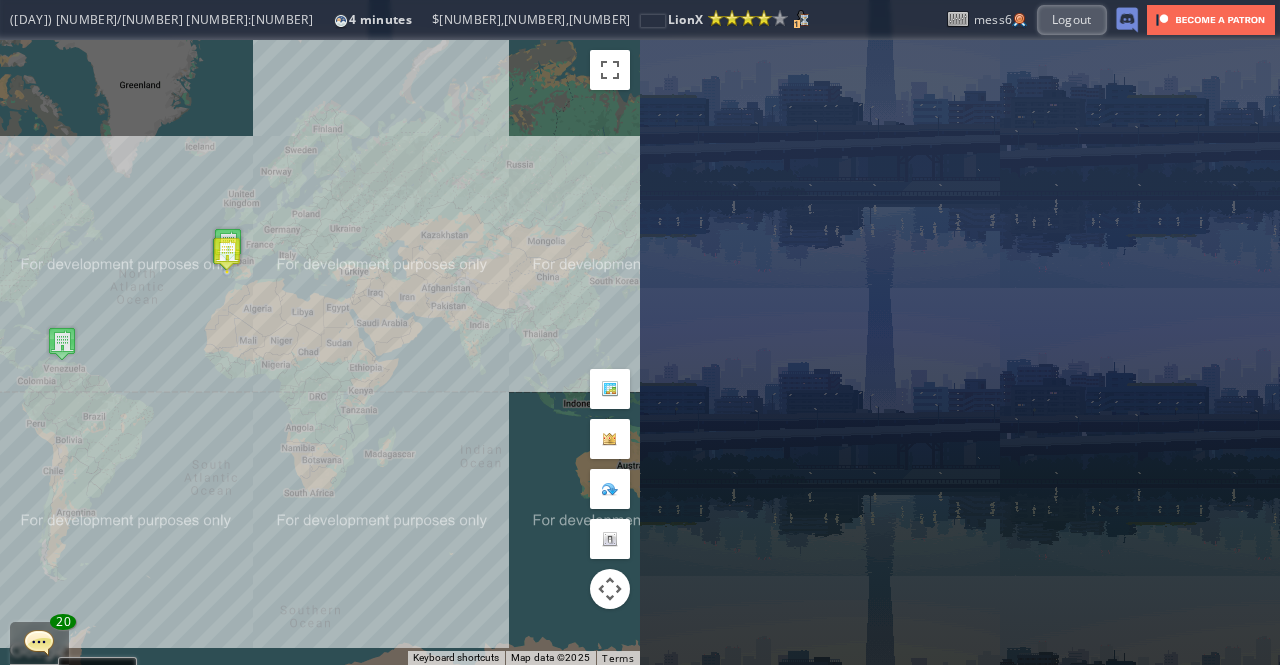 drag, startPoint x: 248, startPoint y: 407, endPoint x: 613, endPoint y: 388, distance: 365.49417 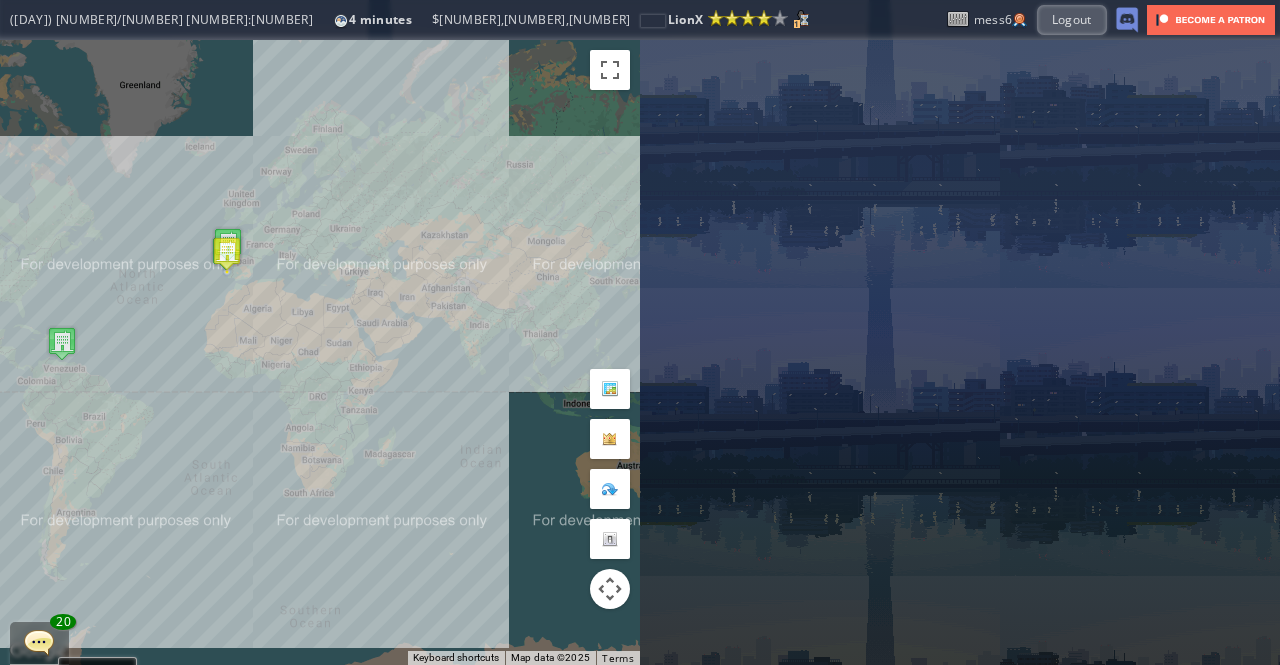 click on "Map data ©[YEAR] Map data ©[YEAR] [NUMBER] km  Click to toggle between metric and imperial units Terms Report a map error" at bounding box center [320, 352] 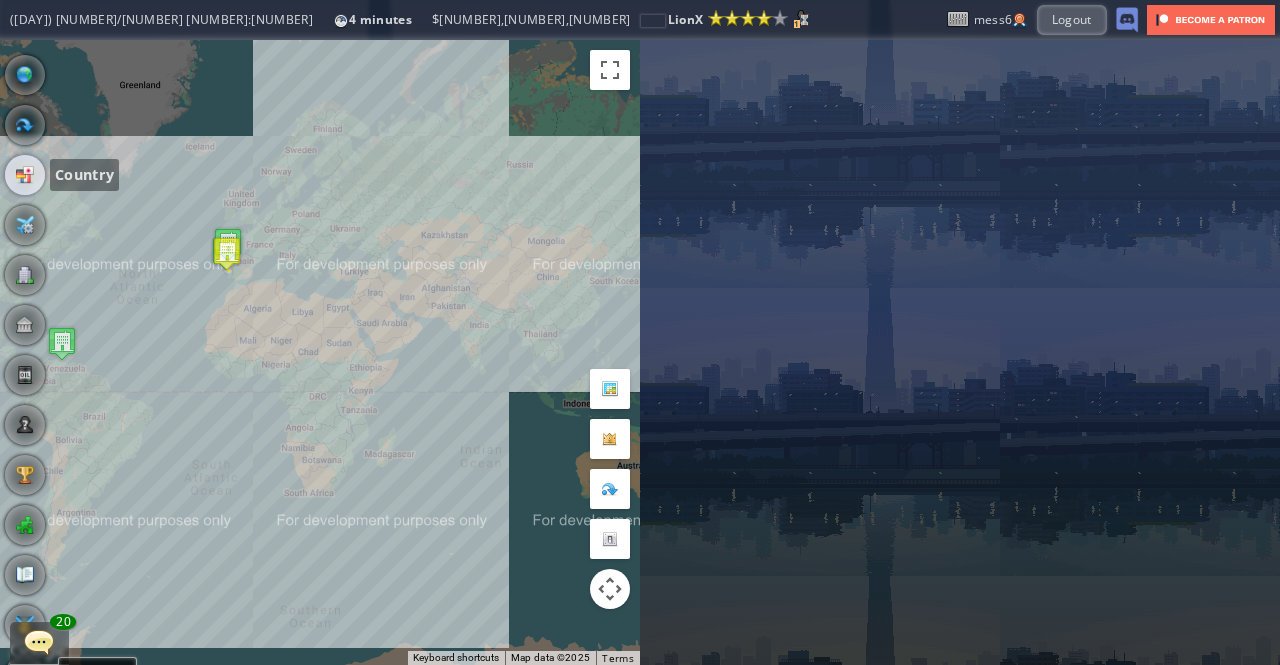 click at bounding box center [25, 175] 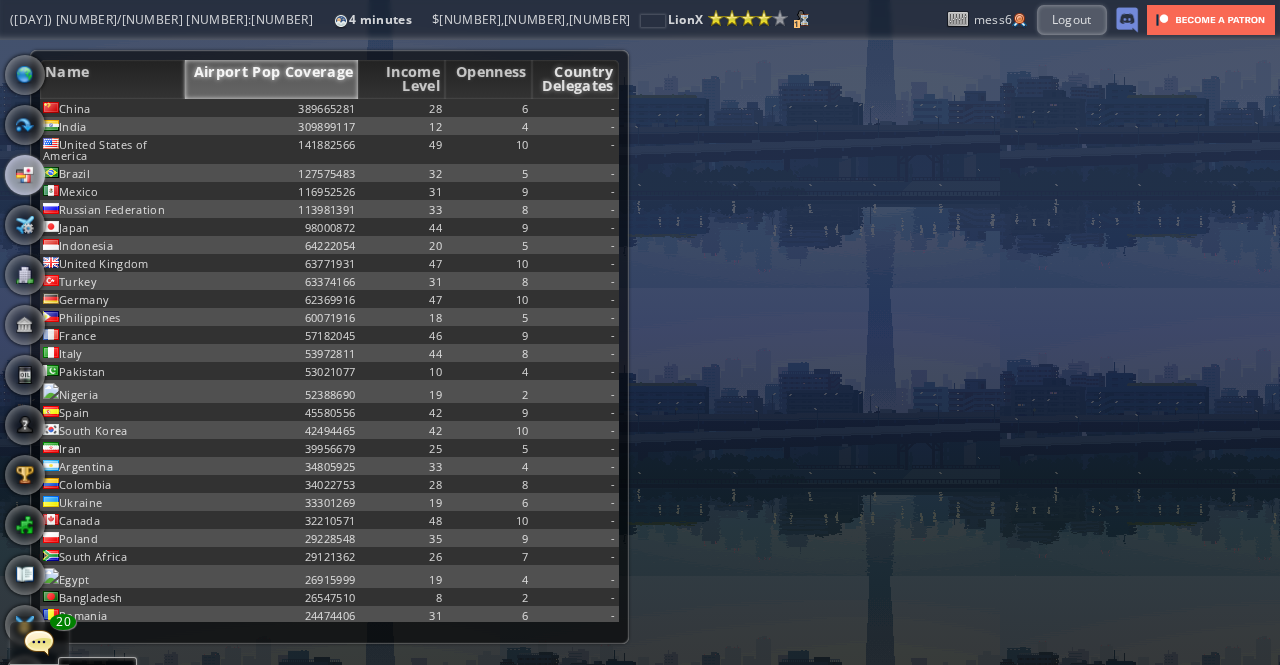 click on "Country Delegates" at bounding box center (575, 79) 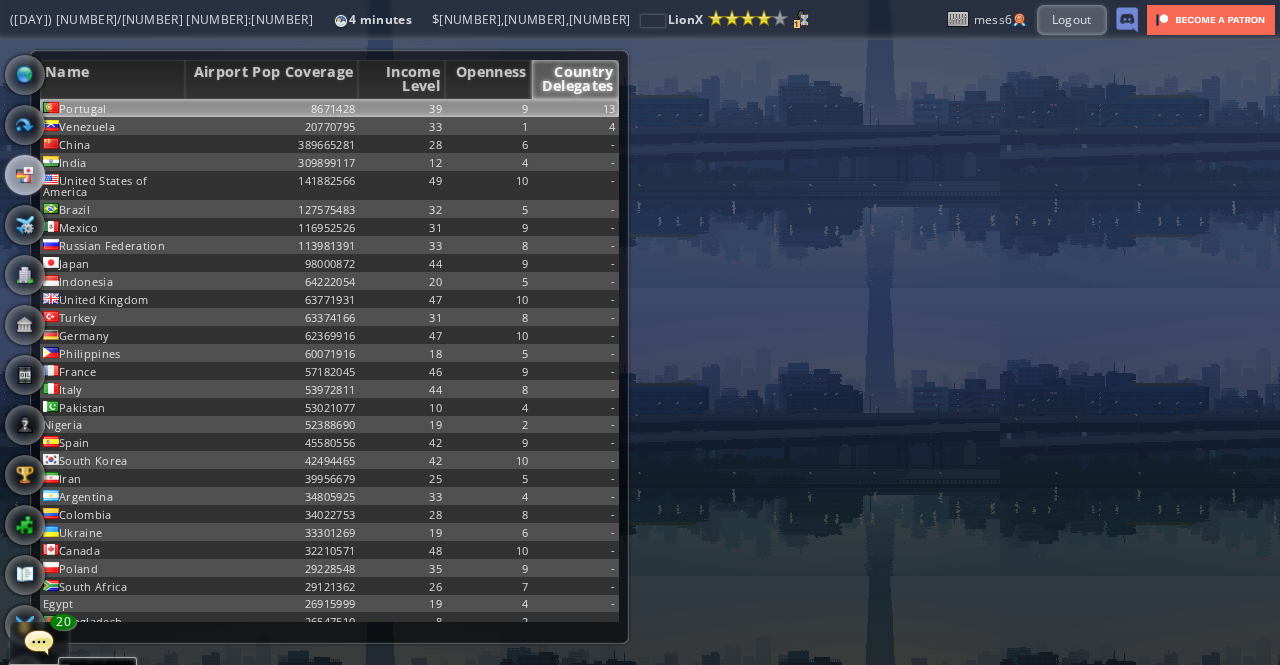 click on "13" at bounding box center (575, 108) 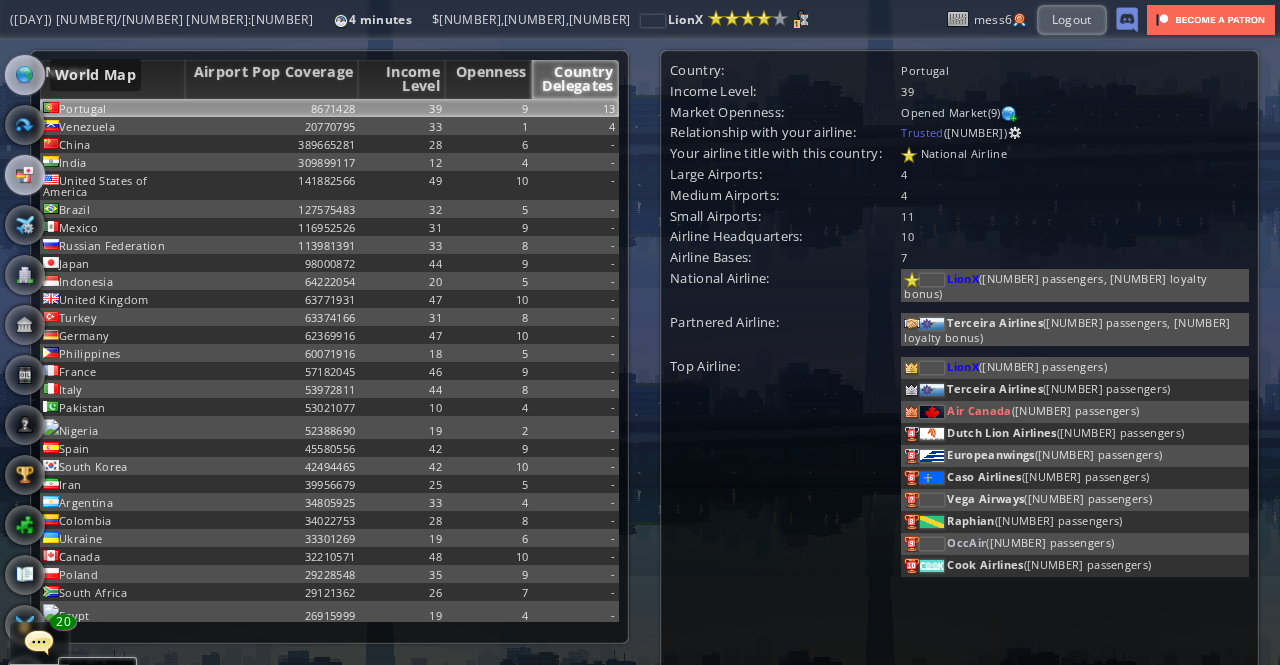 click at bounding box center [25, 75] 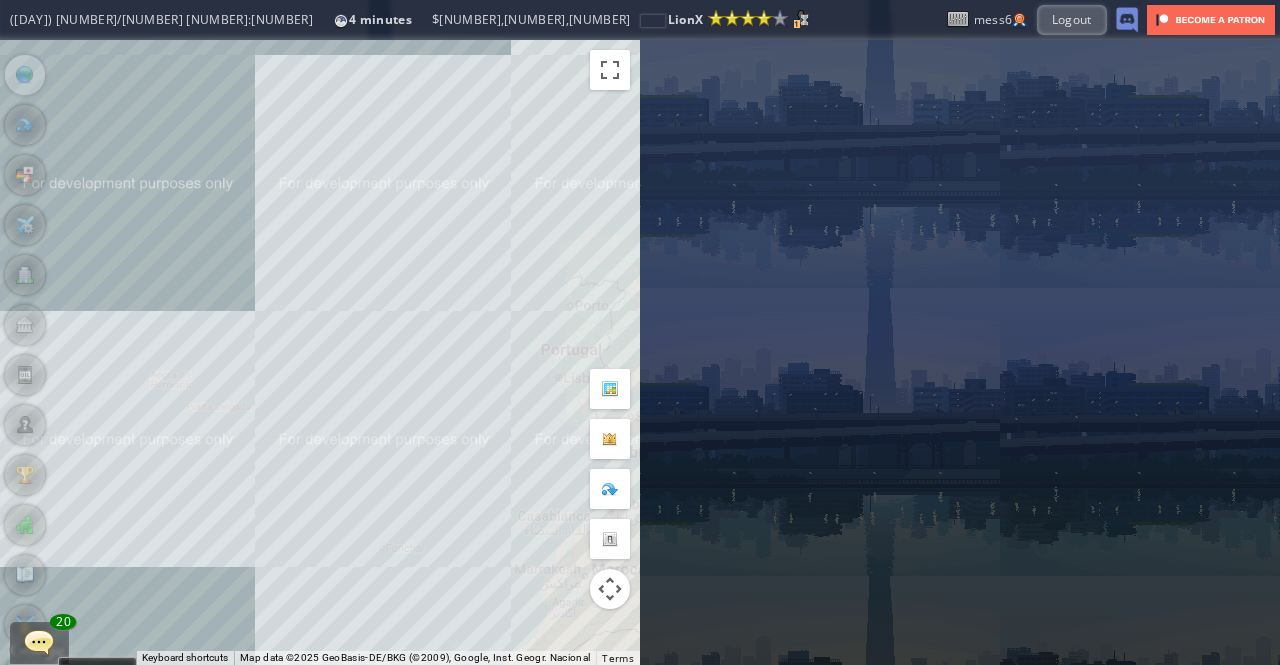 click on "To navigate, press the arrow keys." at bounding box center (320, 352) 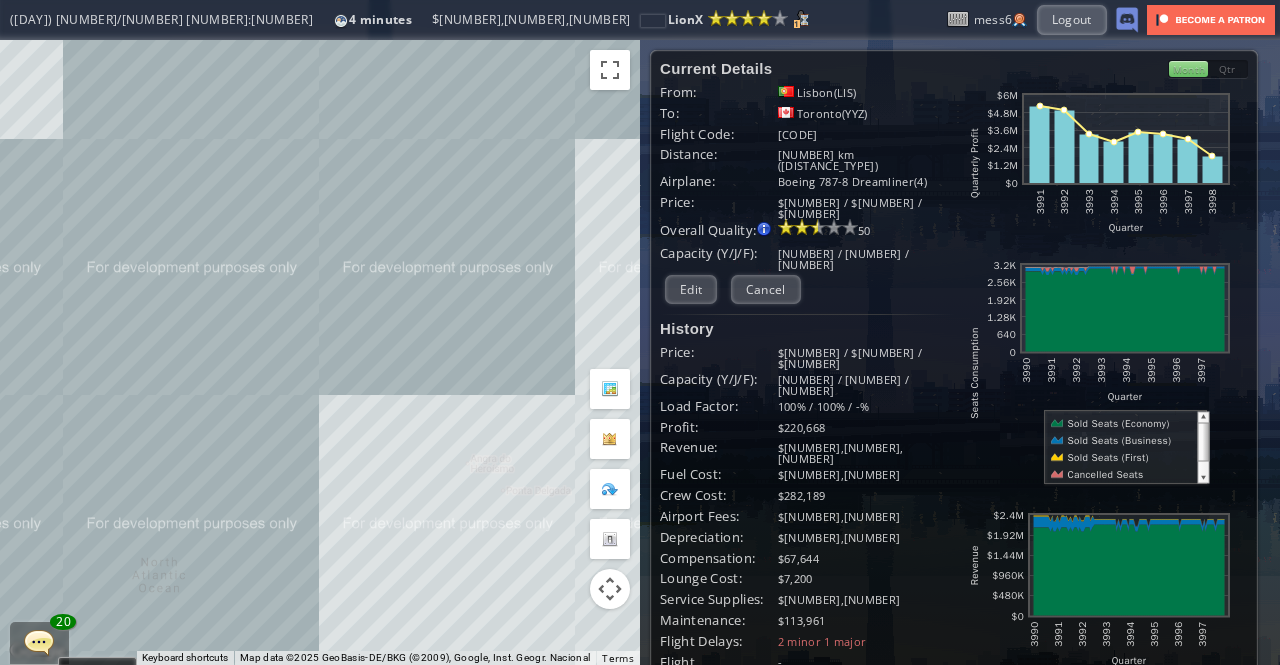 drag, startPoint x: 85, startPoint y: 125, endPoint x: 408, endPoint y: 209, distance: 333.74393 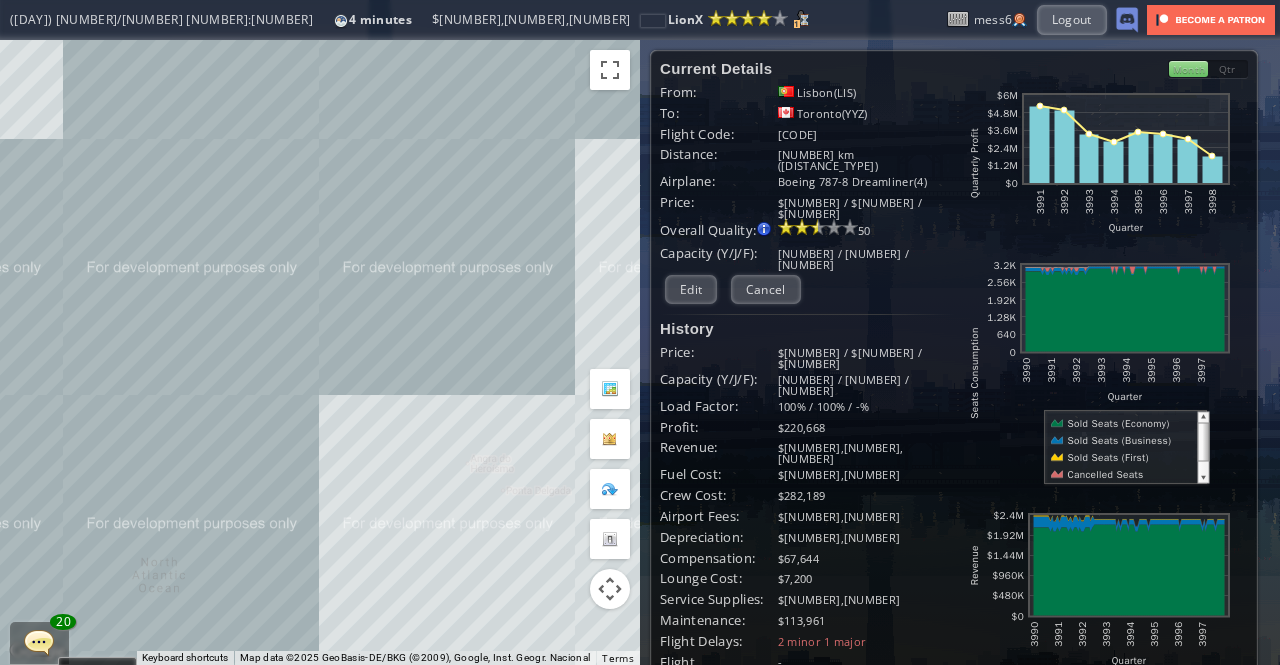 click on "To navigate, press the arrow keys." at bounding box center (320, 352) 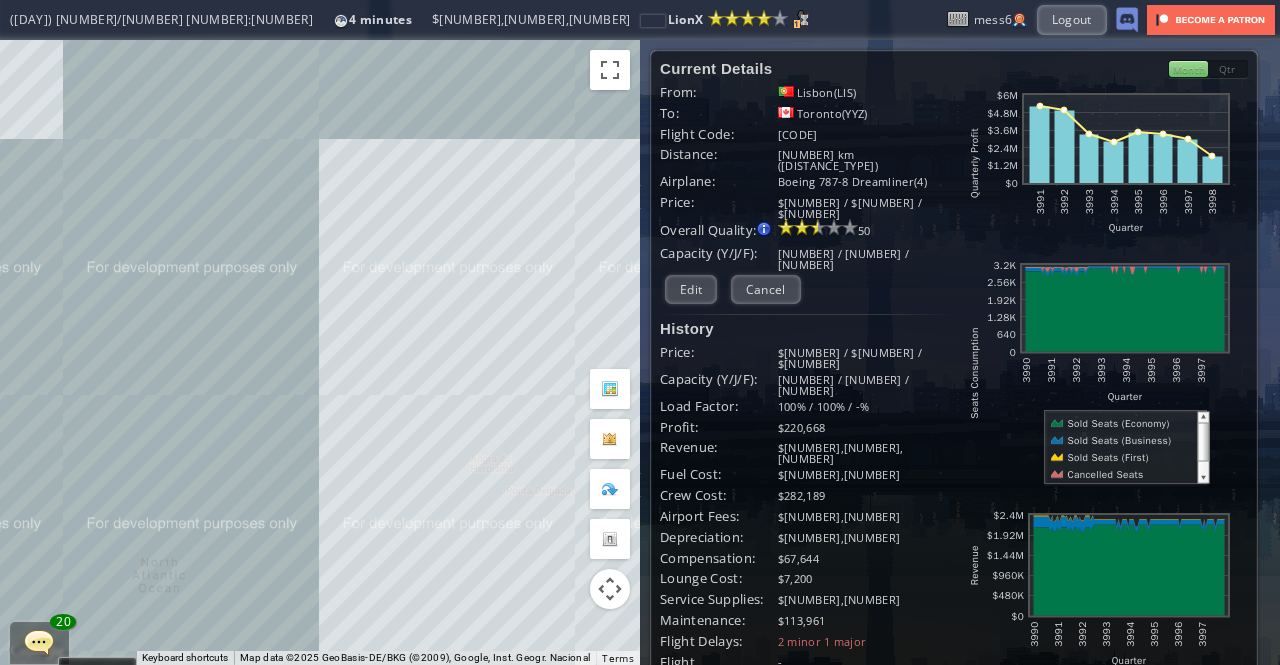 click on "To navigate, press the arrow keys." at bounding box center [320, 352] 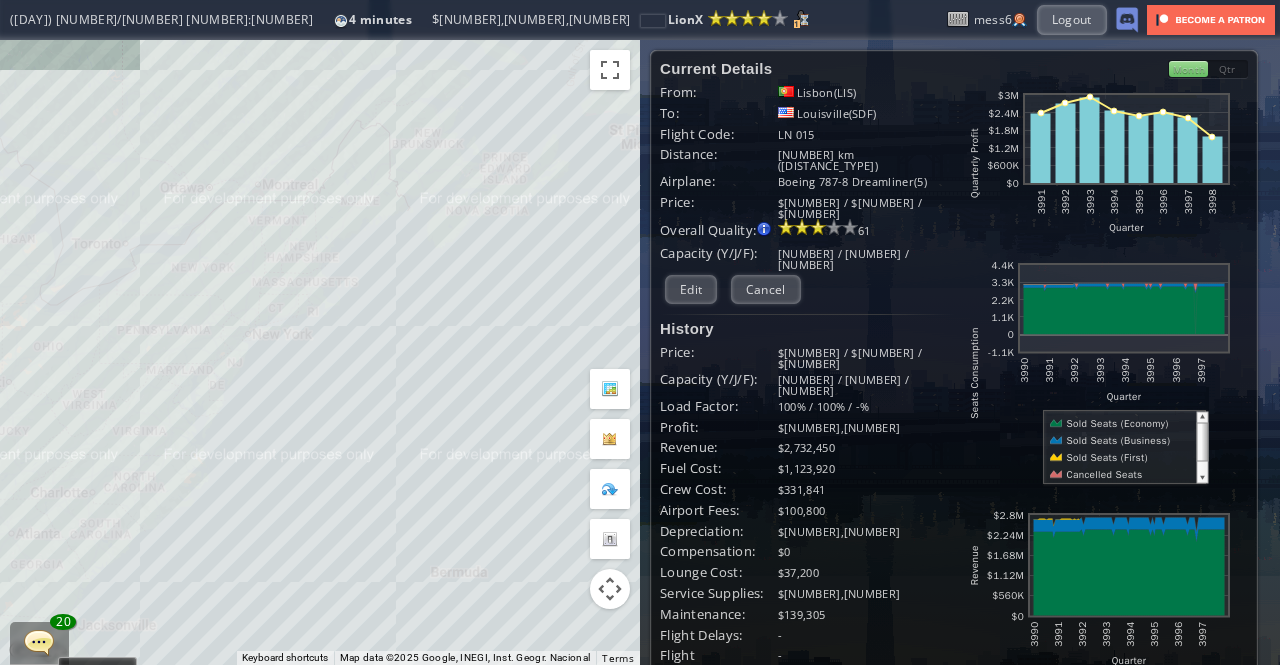 drag, startPoint x: 209, startPoint y: 337, endPoint x: 1056, endPoint y: 267, distance: 849.88763 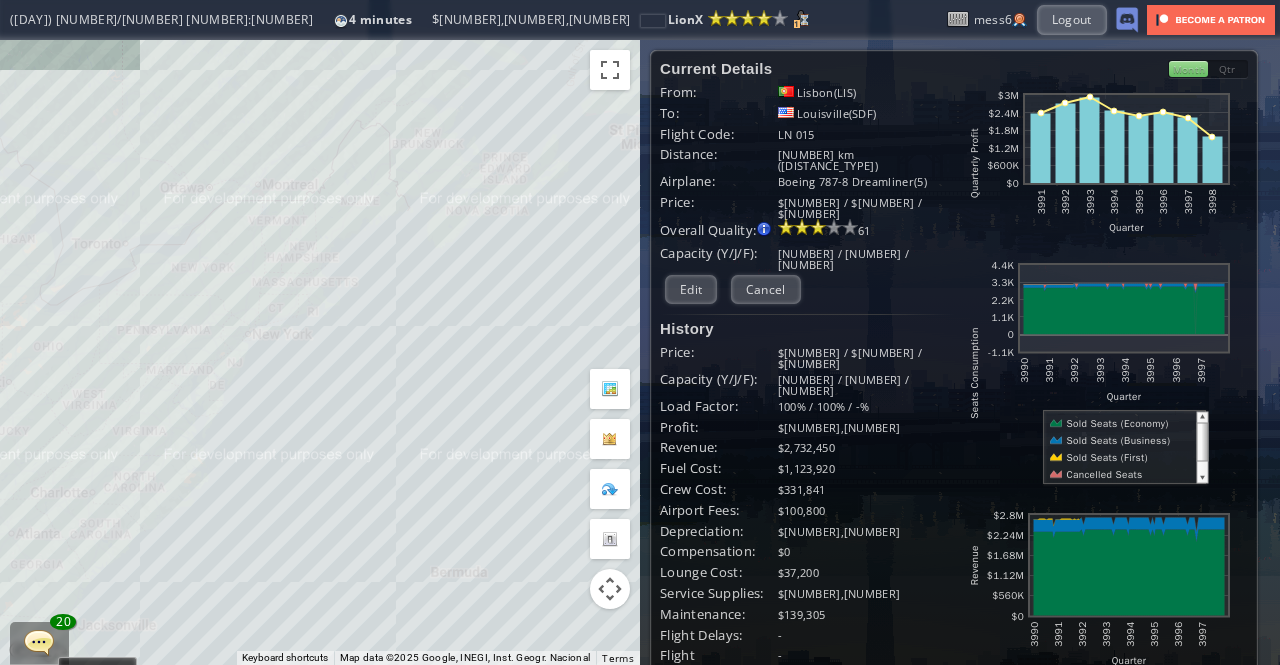 click on "To navigate the map with touch gestures double-tap and hold your finger on the map, then drag the map. ← Move left → Move right ↑ Move up ↓ Move down + Zoom in - Zoom out Home Jump left by 75% End Jump right by 75% Page Up Jump up by 75% Page Down Jump down by 75% To navigate, press the arrow keys. Keyboard shortcuts Map Data Map data ©2025 Google, INEGI, Inst. Geogr. Nacional Map data ©2025 Google, INEGI, Inst. Geogr. Nacional 200 km  Click to toggle between metric and imperial units Terms Report a map error
Current Details
From:
[CITY]([CODE])
To:
[CITY]([CODE])
Flight Code:
[CODE]
Distance:
6455 km (Long-haul Intercontinental)
Airplane:" at bounding box center [640, 352] 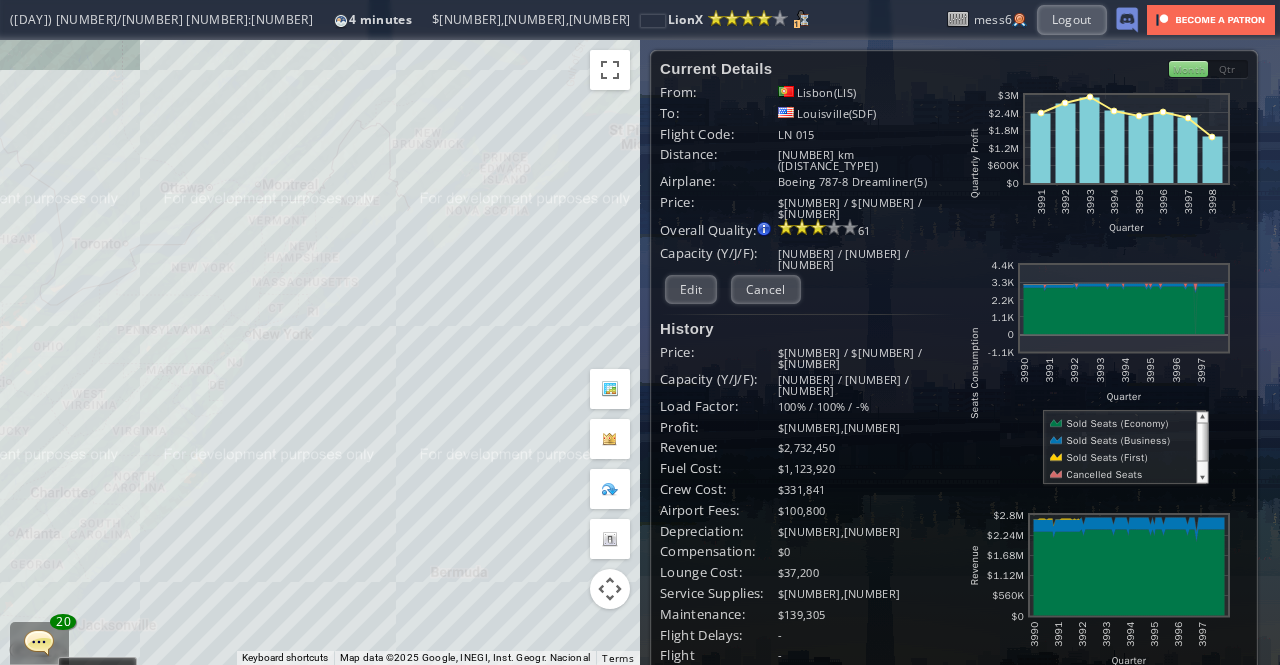 click on "To navigate, press the arrow keys." at bounding box center (320, 352) 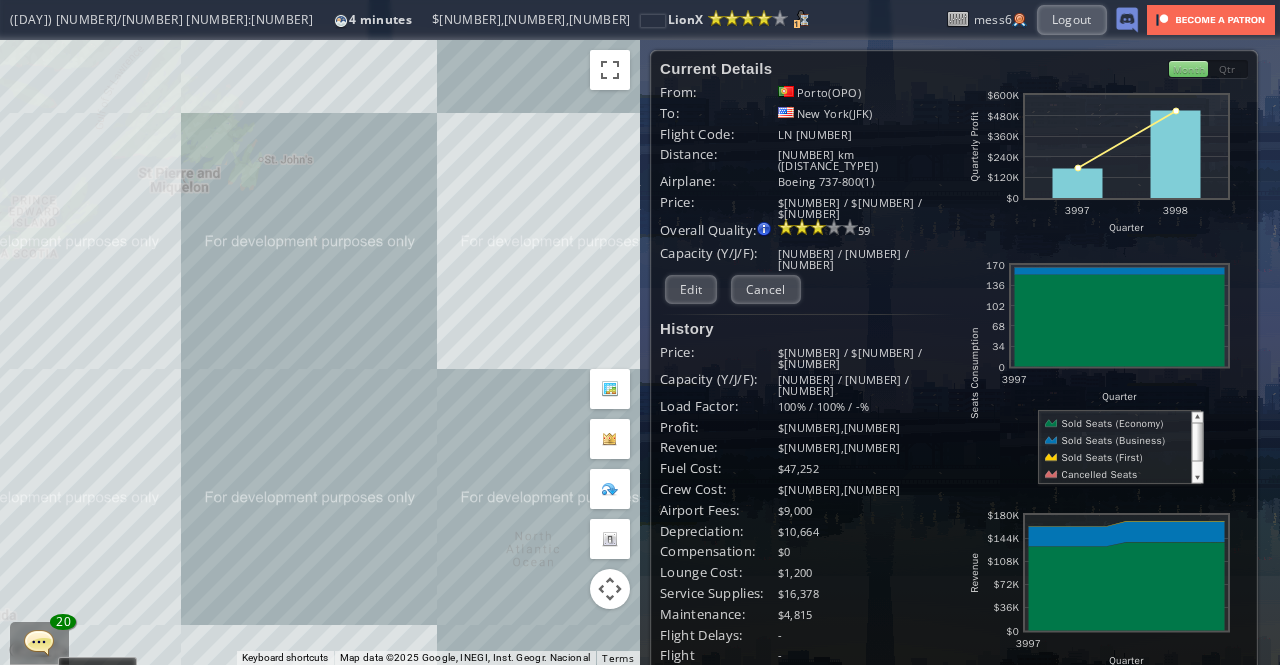 drag, startPoint x: 516, startPoint y: 293, endPoint x: 8, endPoint y: 332, distance: 509.49484 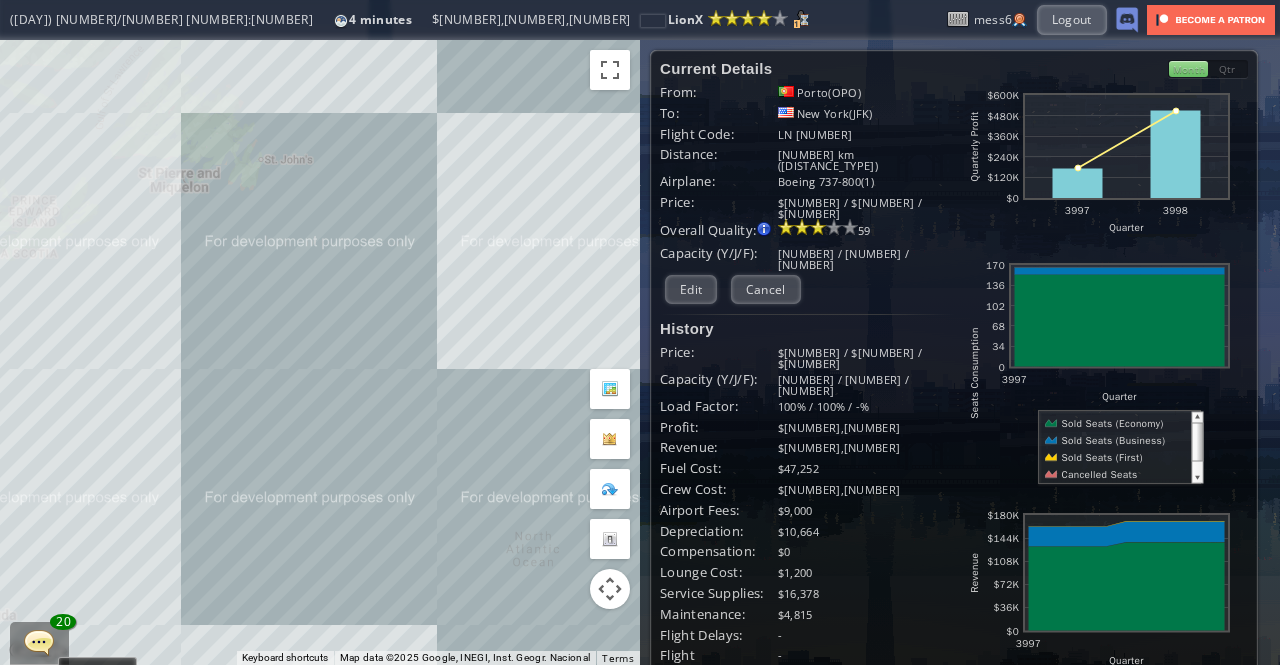 click on "**********" at bounding box center (640, 352) 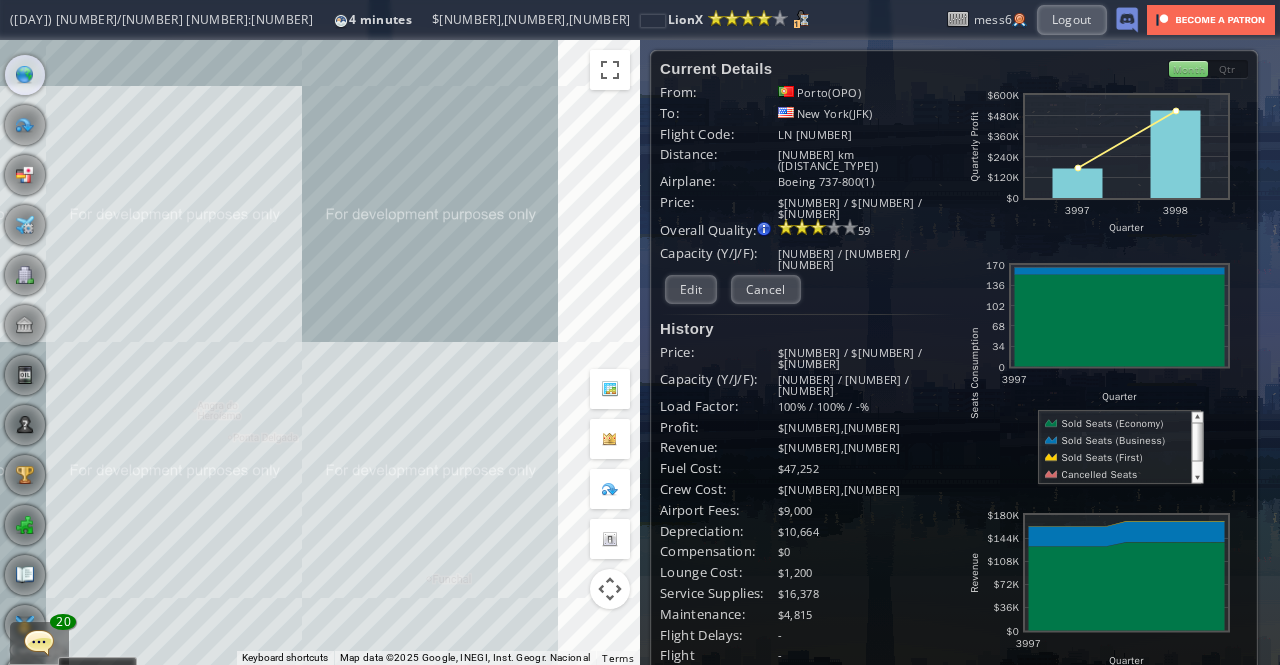 drag, startPoint x: 514, startPoint y: 331, endPoint x: 218, endPoint y: 272, distance: 301.82278 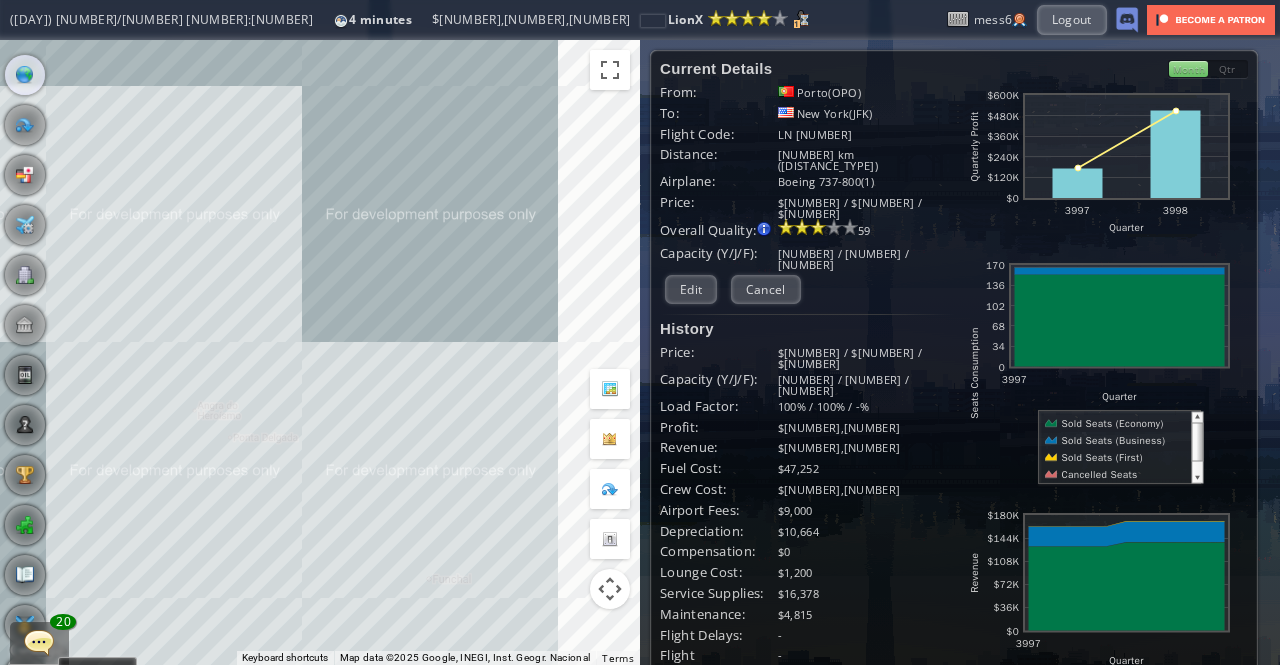 click on "To navigate, press the arrow keys." at bounding box center (320, 352) 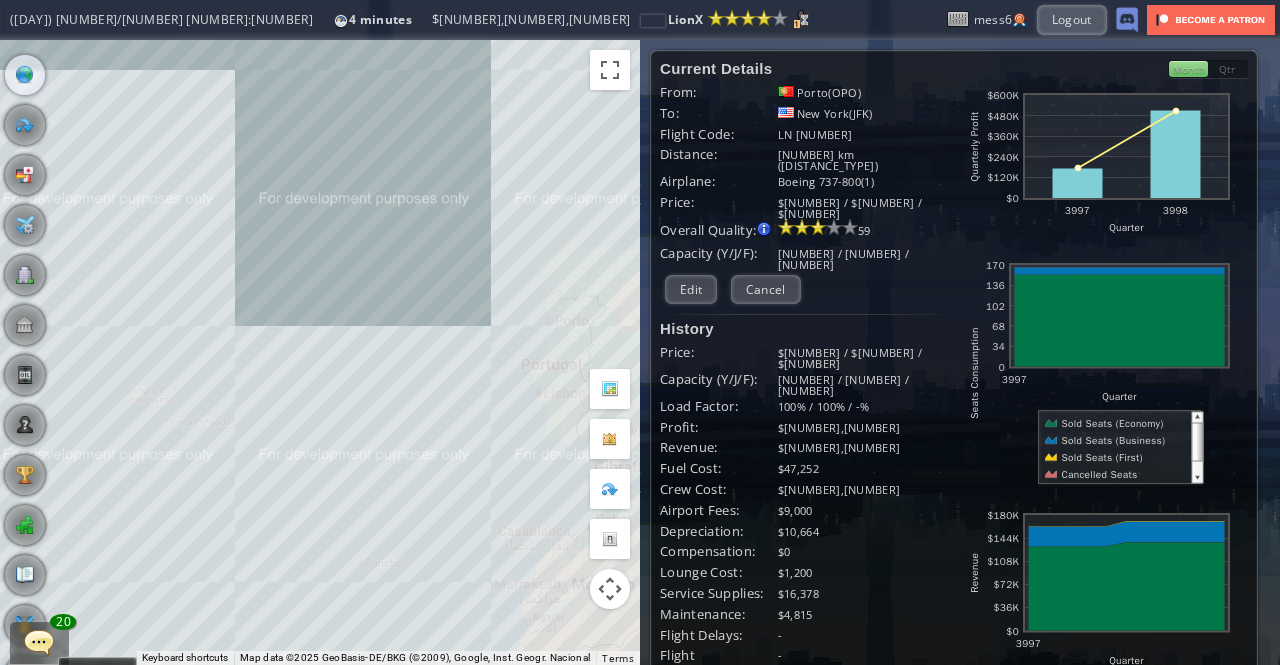 click on "To navigate, press the arrow keys." at bounding box center (320, 352) 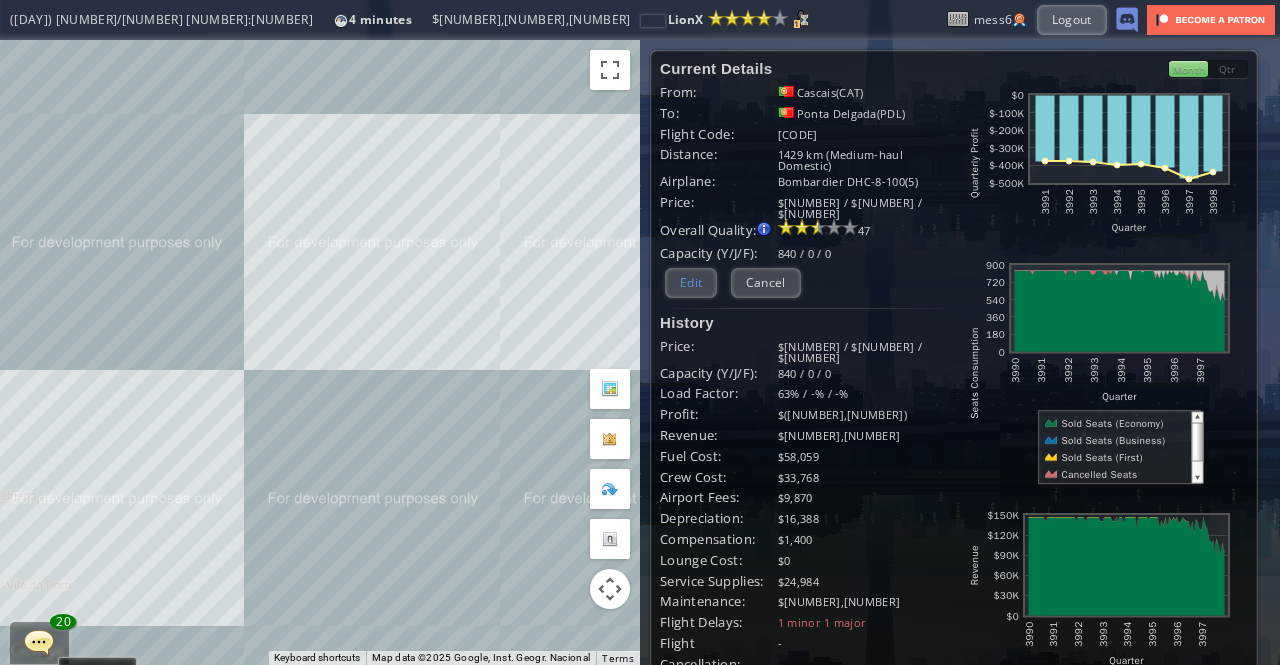 click on "Edit" at bounding box center [691, 282] 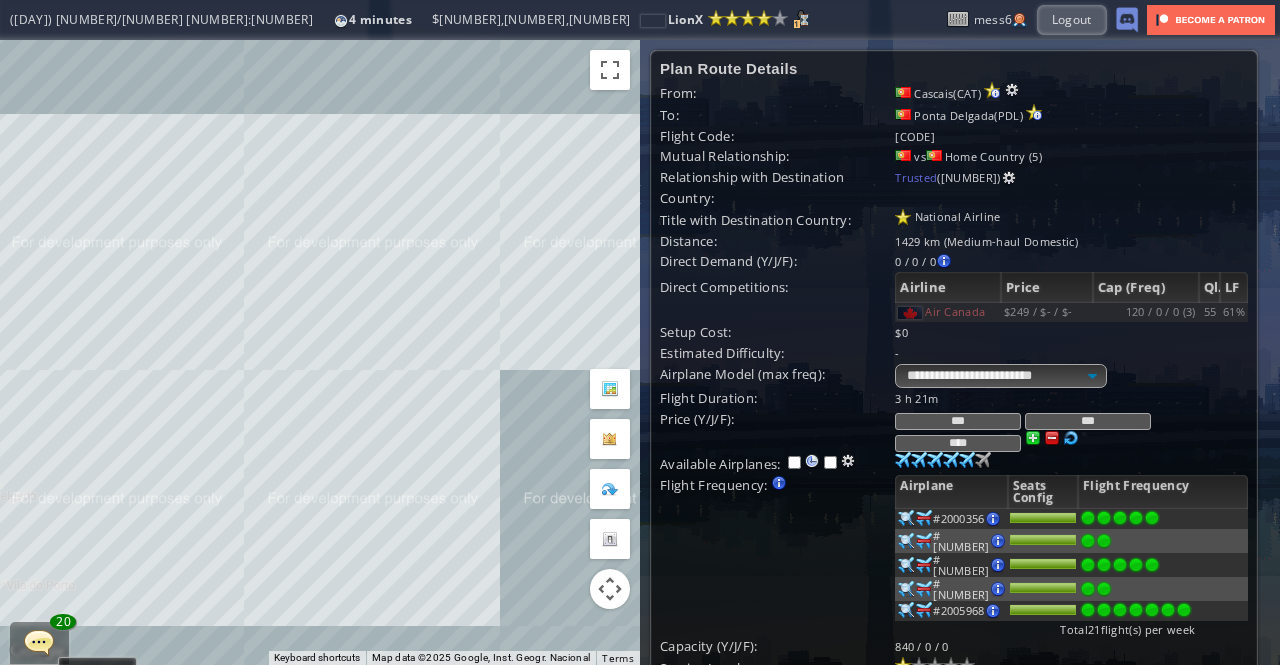 click at bounding box center (1052, 438) 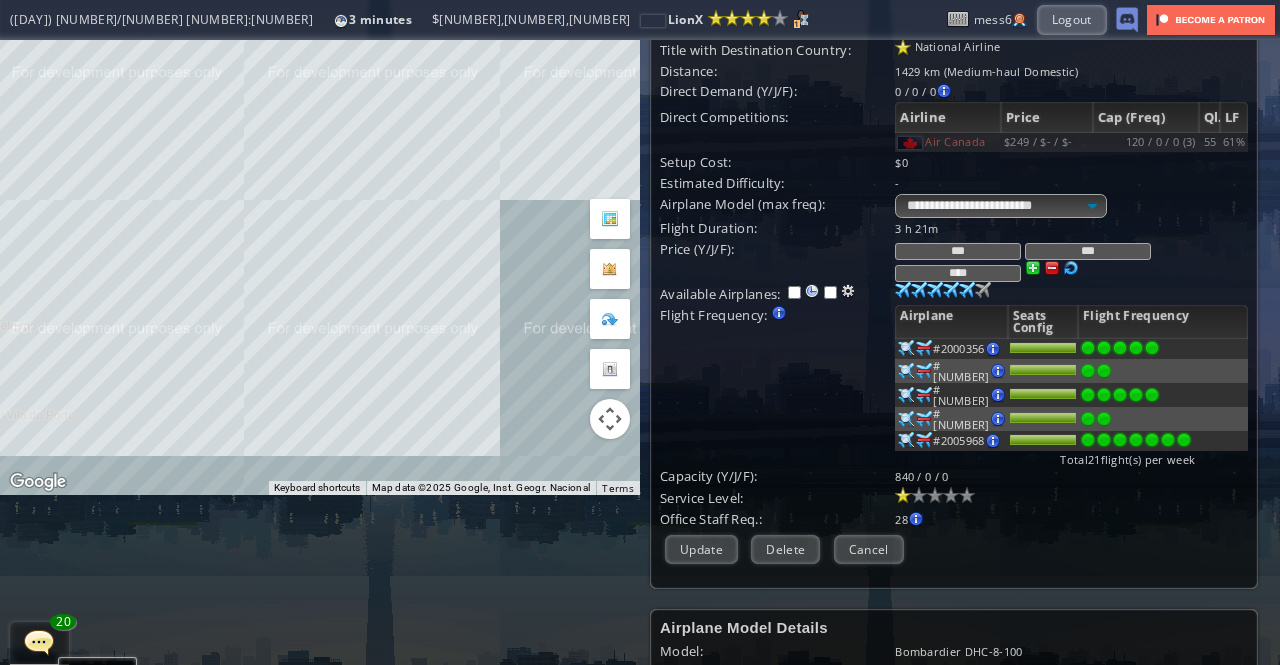 scroll, scrollTop: 200, scrollLeft: 0, axis: vertical 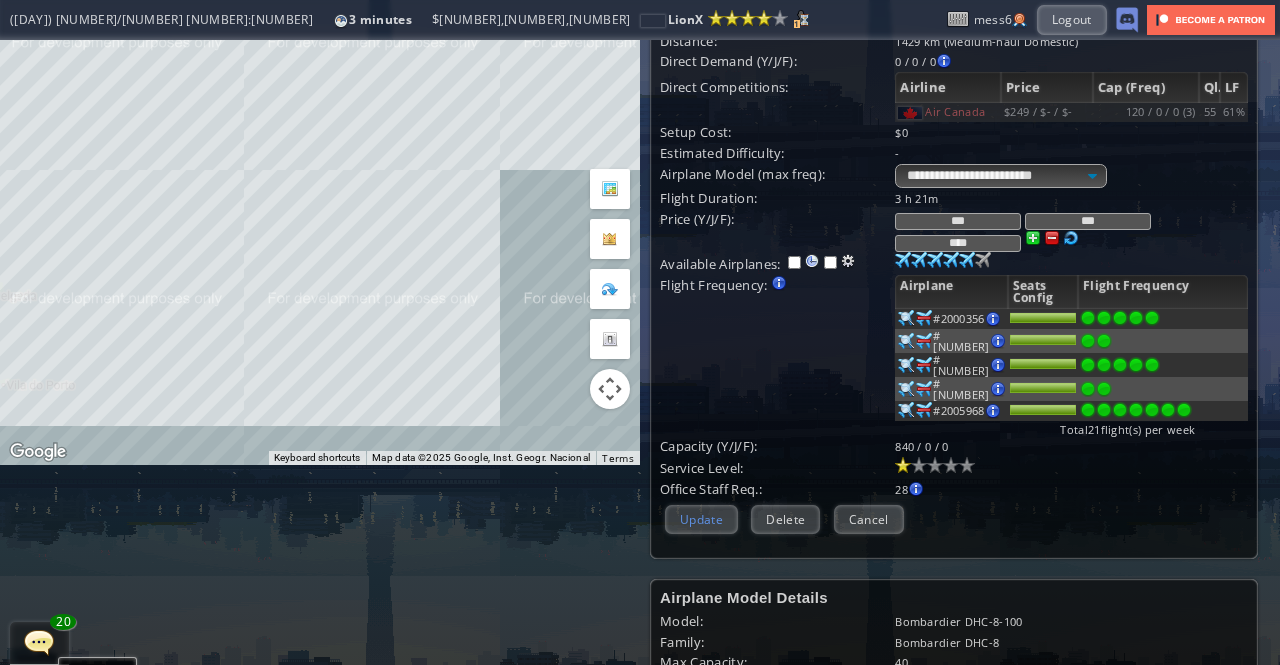 click on "Update" at bounding box center (701, 519) 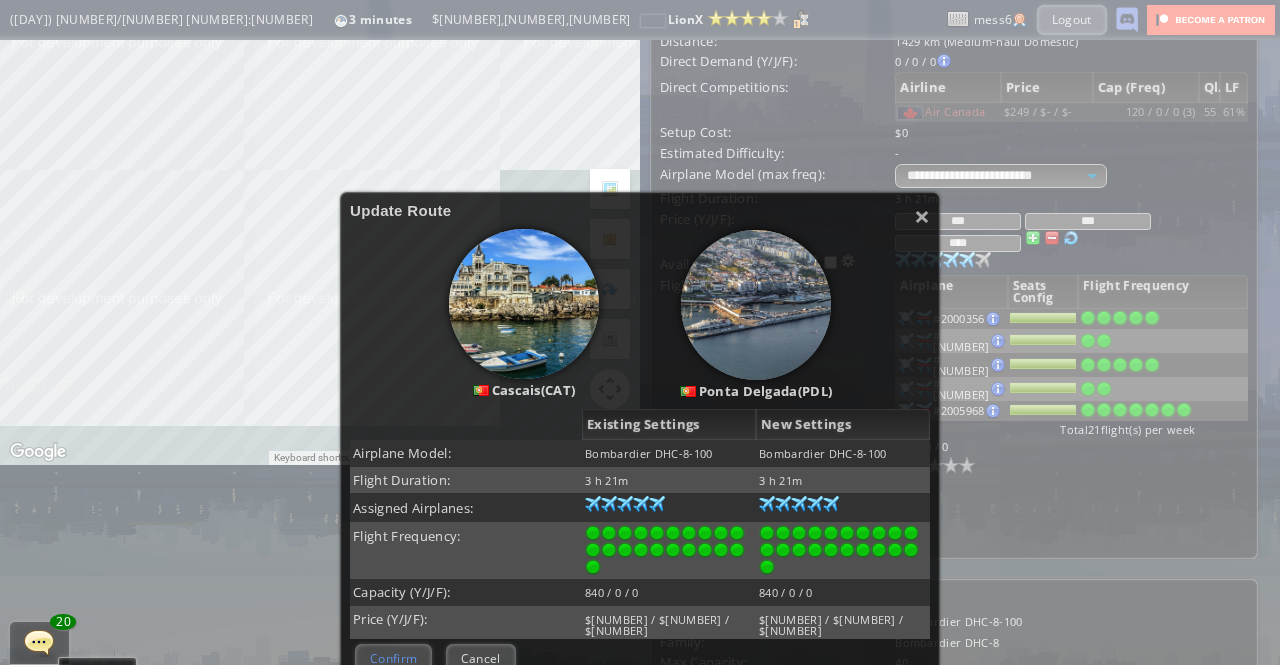 click on "Confirm" at bounding box center [393, 658] 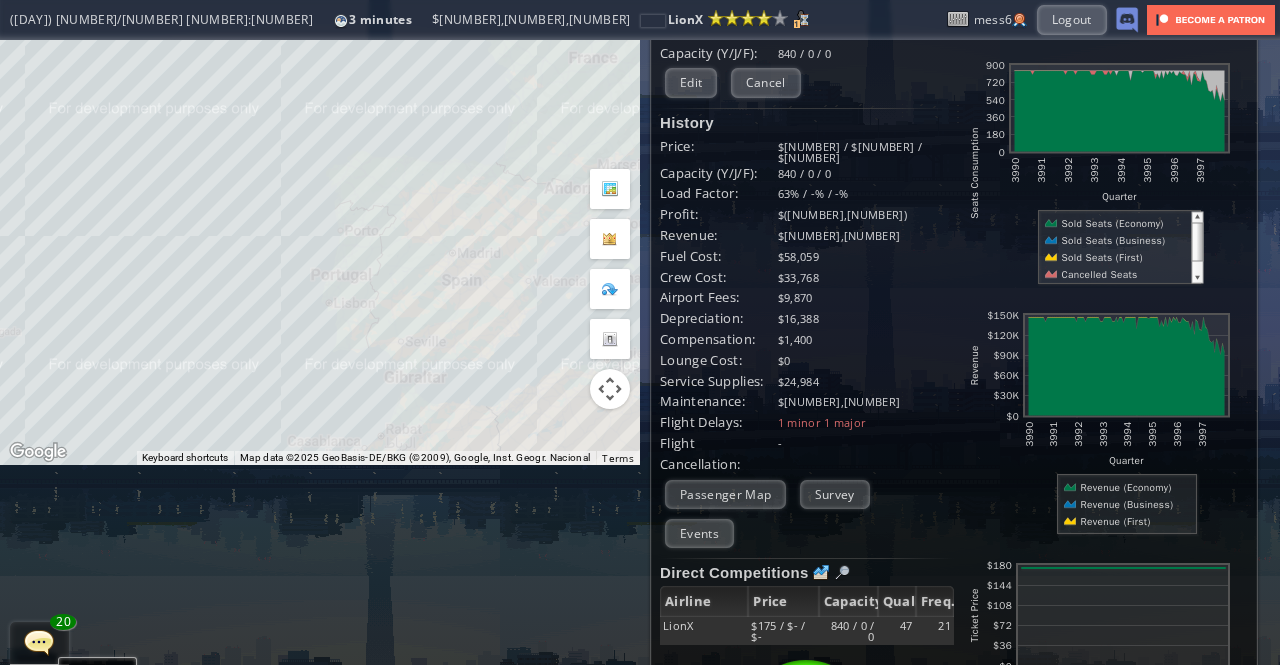 drag, startPoint x: 526, startPoint y: 169, endPoint x: 177, endPoint y: 170, distance: 349.00143 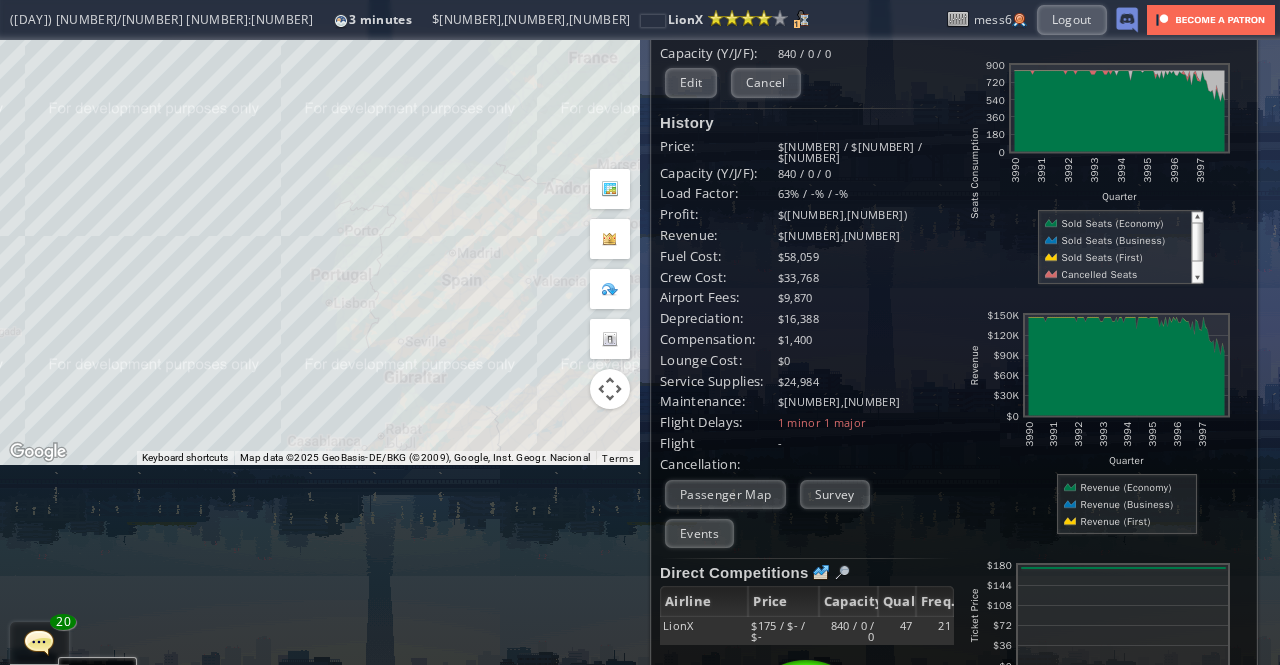click on "To navigate, press the arrow keys." at bounding box center [320, 152] 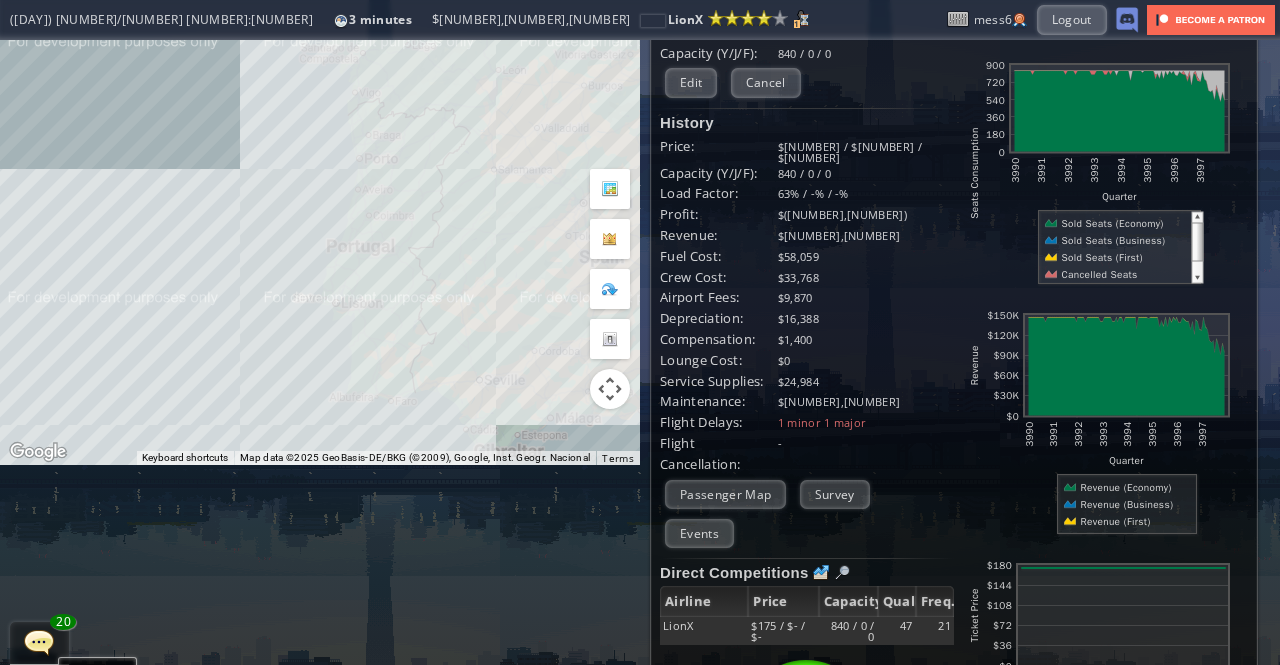 click on "To navigate, press the arrow keys." at bounding box center [320, 152] 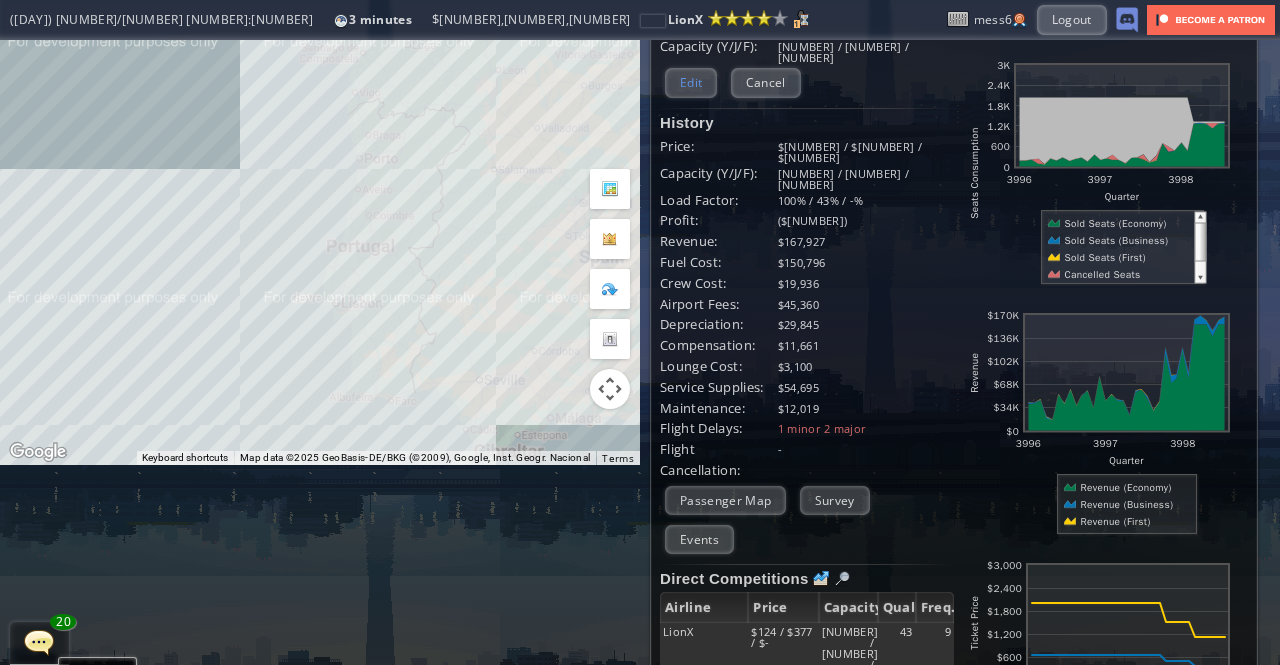 click on "Edit" at bounding box center [691, 82] 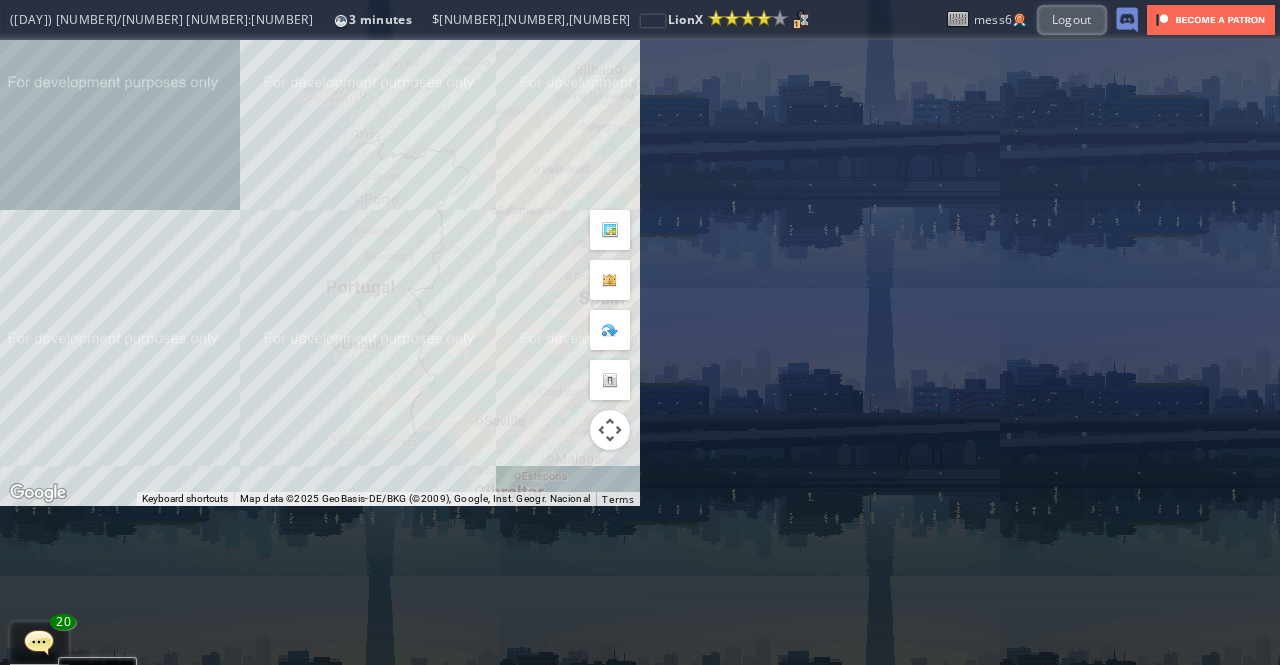scroll, scrollTop: 0, scrollLeft: 0, axis: both 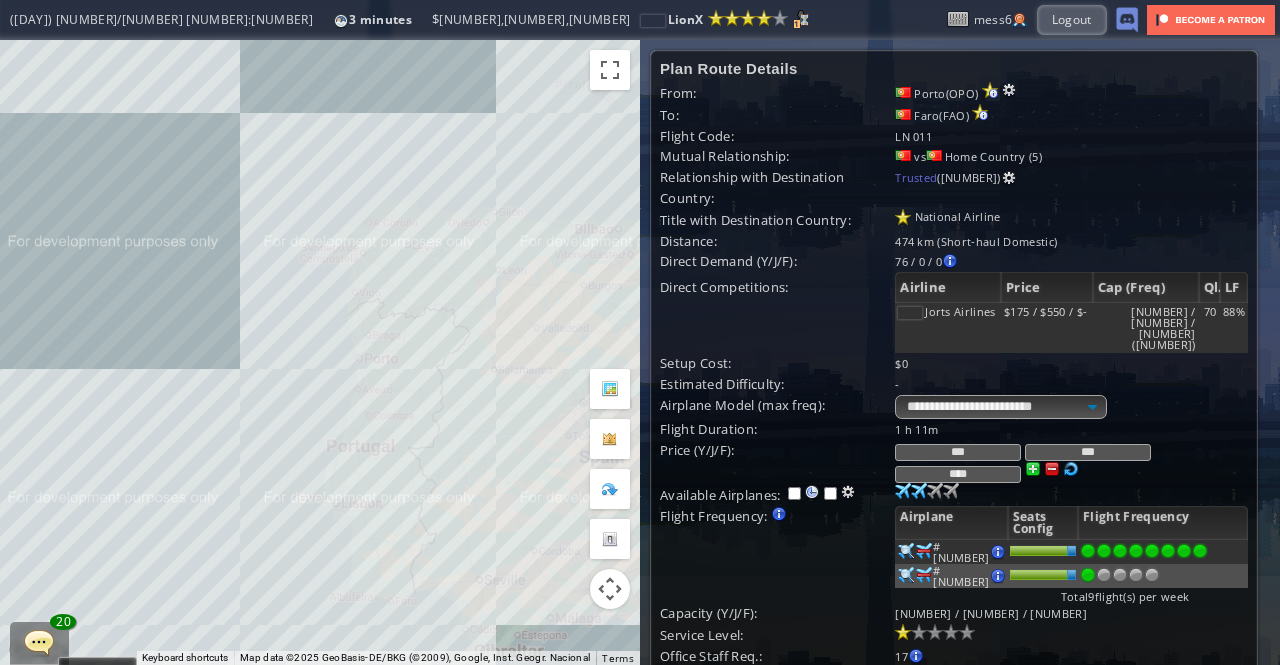 drag, startPoint x: 1130, startPoint y: 423, endPoint x: 1116, endPoint y: 421, distance: 14.142136 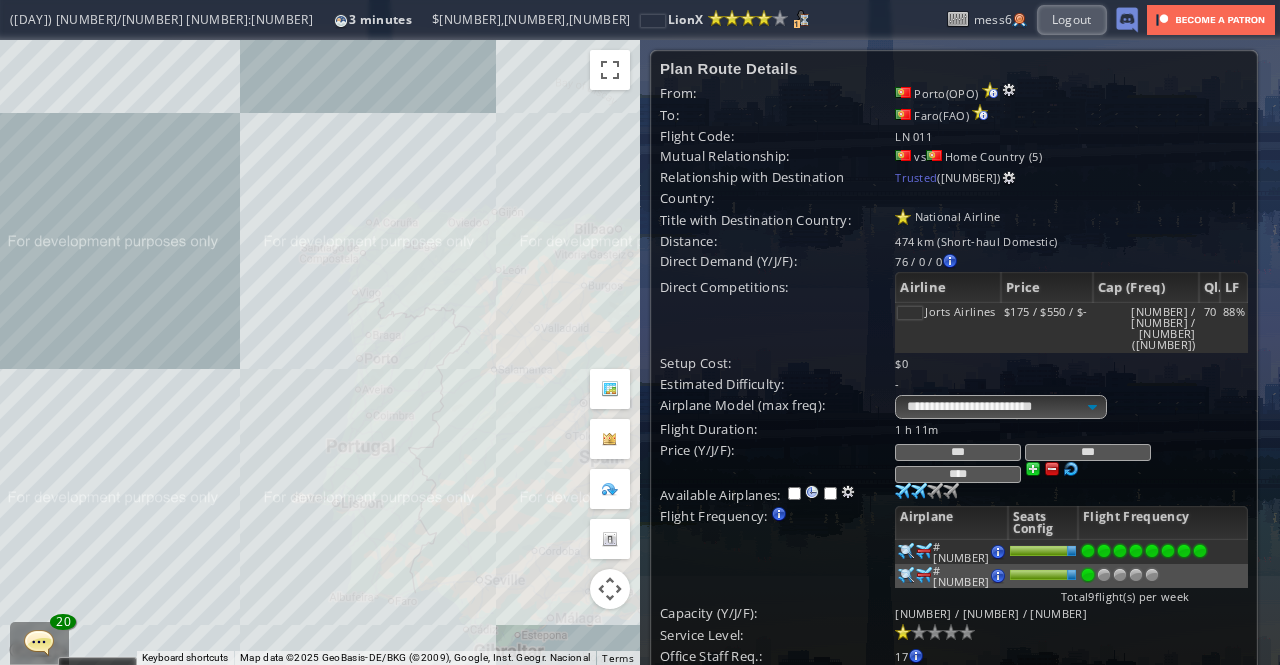 click on "***" at bounding box center (1088, 452) 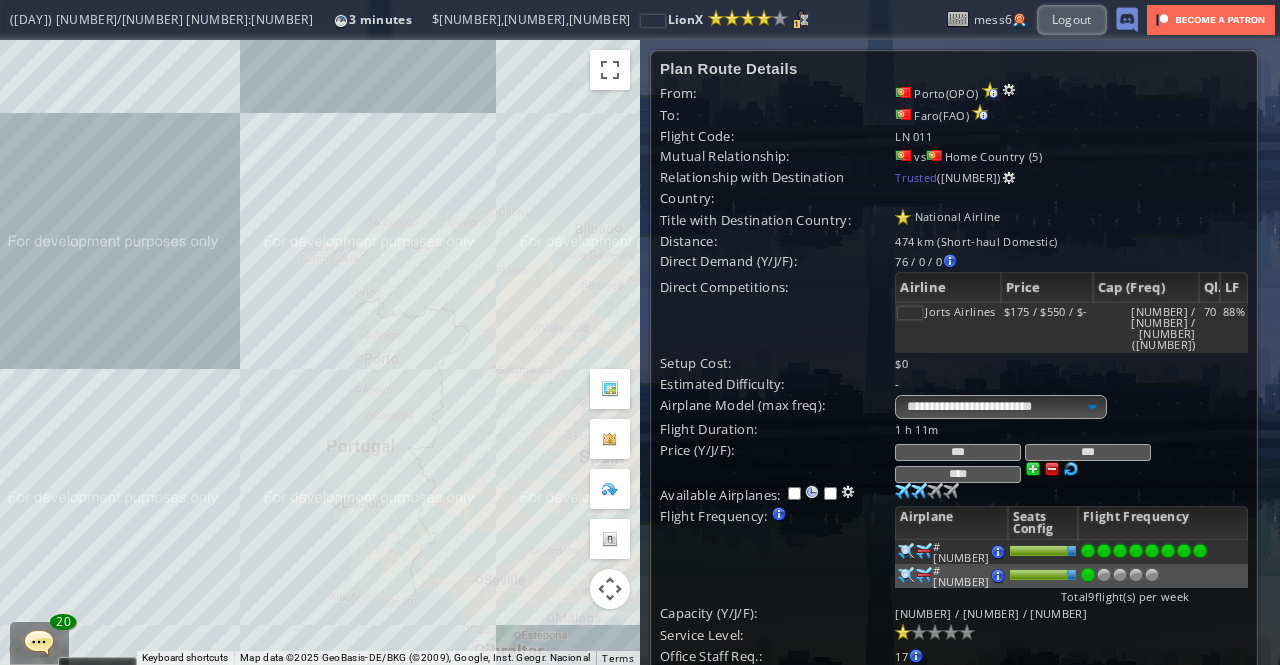 type on "***" 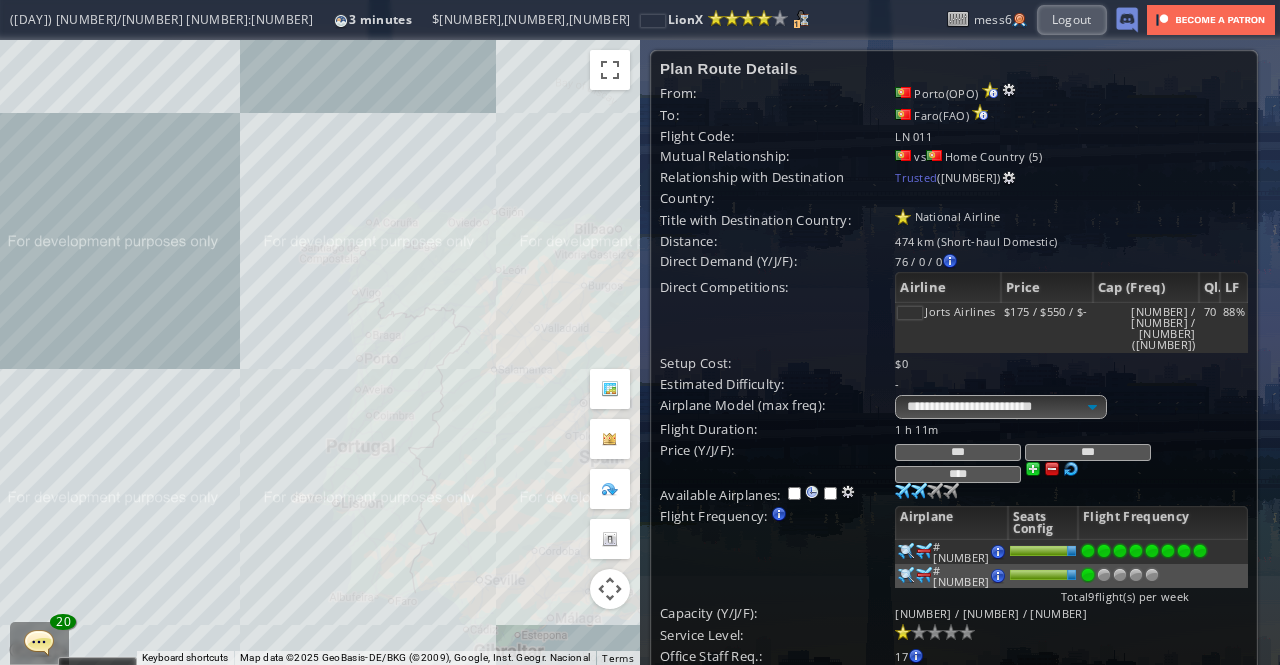 click on "Airplane Model (max freq):" at bounding box center [777, 405] 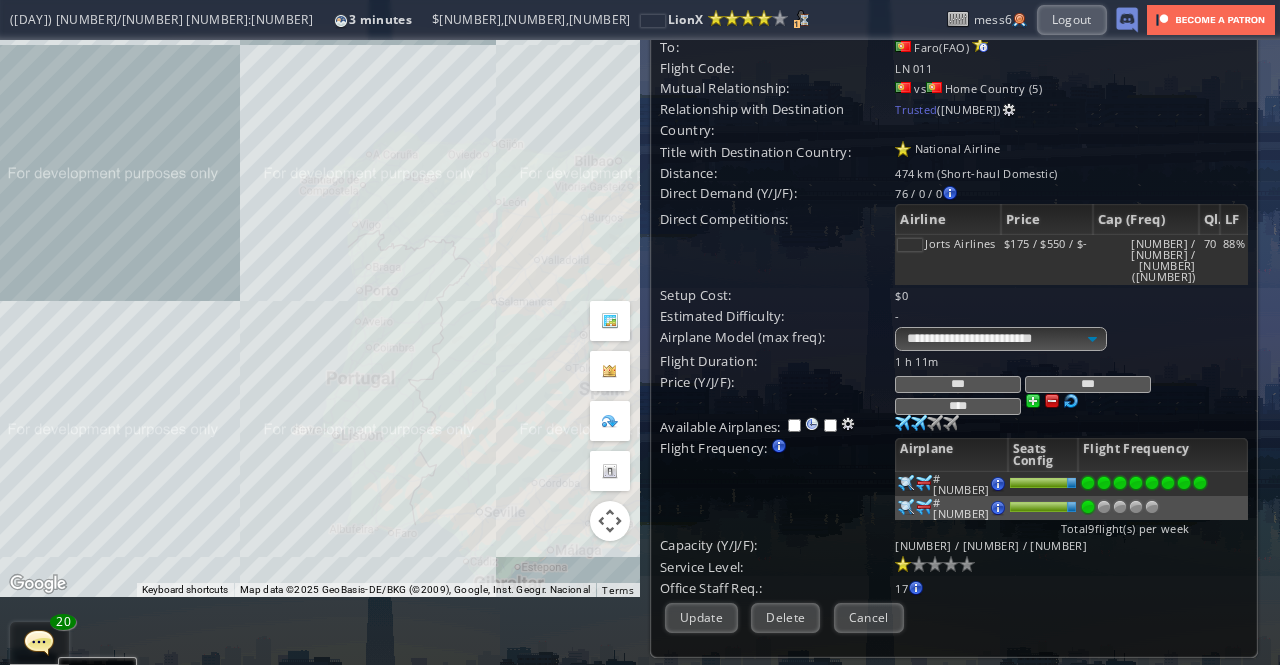 scroll, scrollTop: 100, scrollLeft: 0, axis: vertical 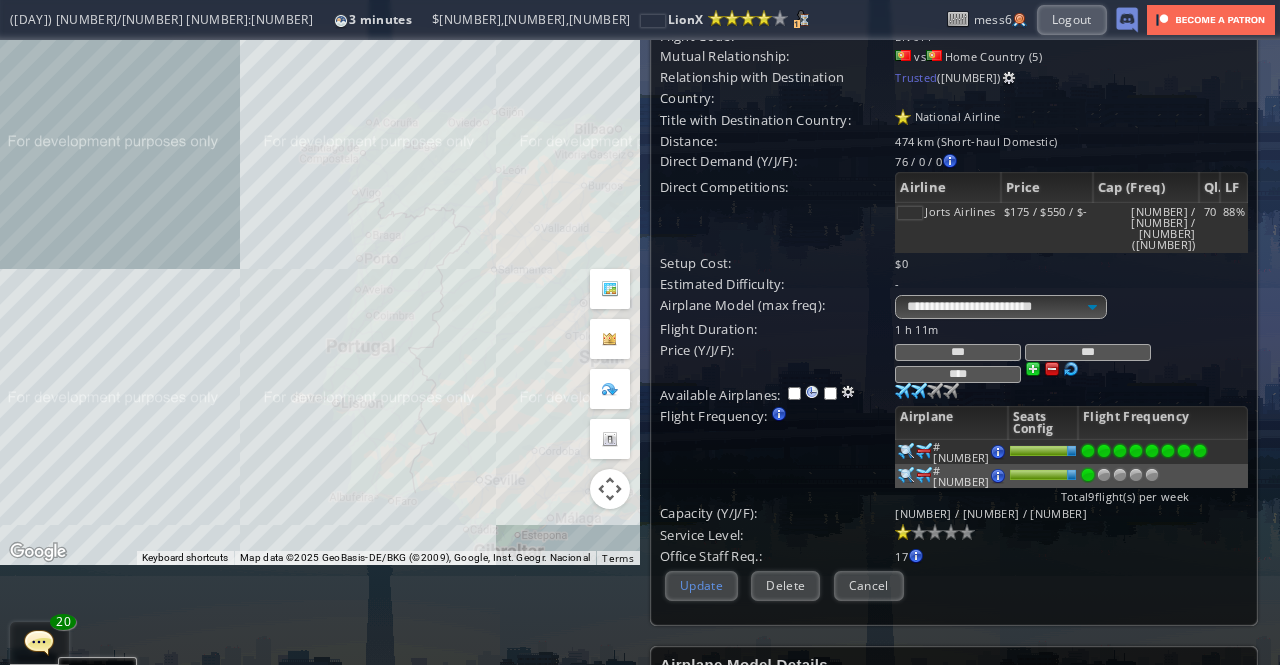 click on "Update" at bounding box center (701, 585) 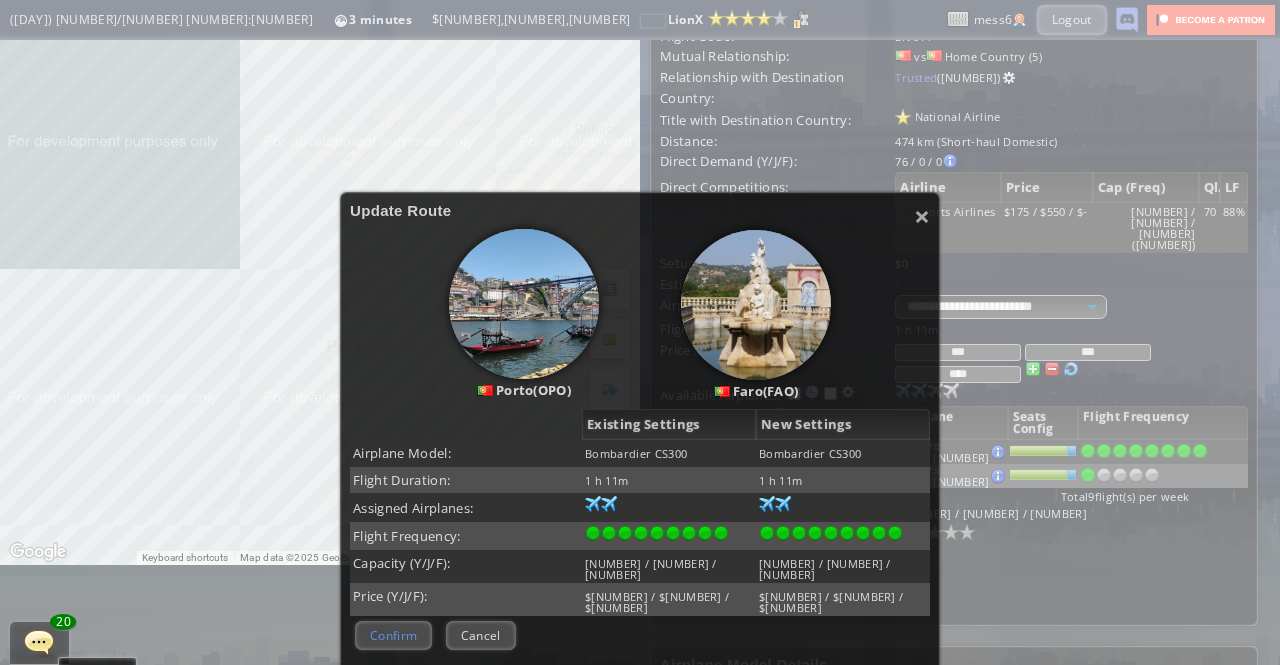 click on "Confirm" at bounding box center (393, 635) 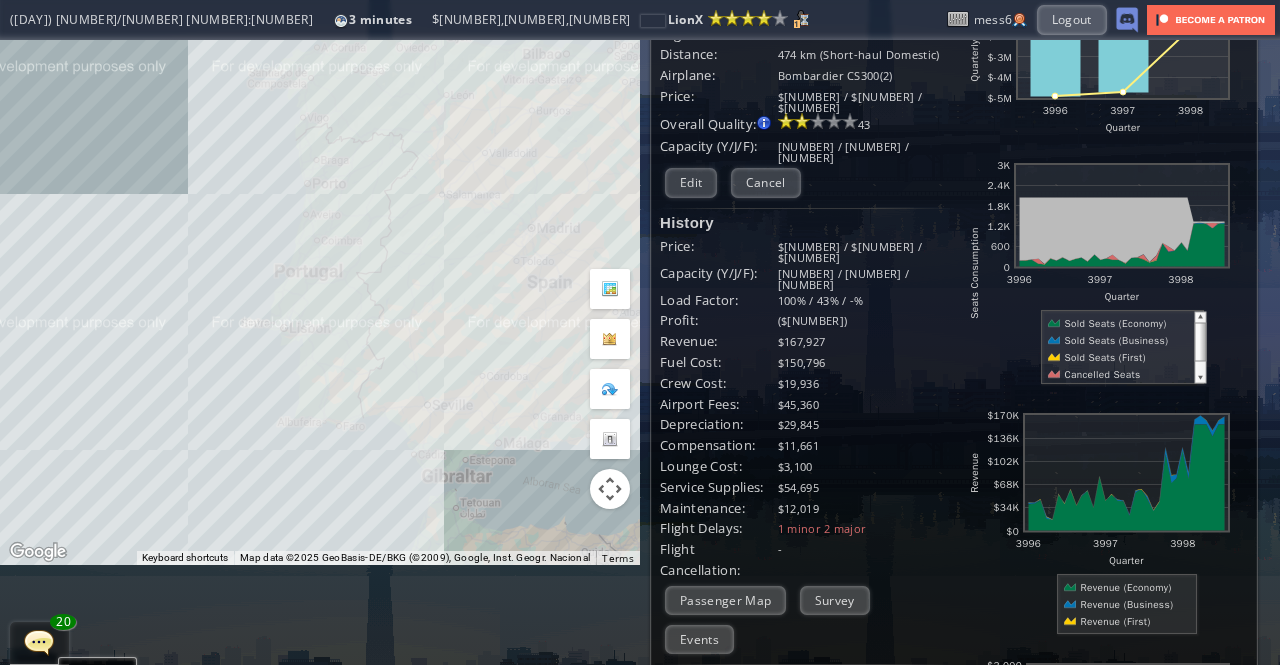 drag, startPoint x: 458, startPoint y: 441, endPoint x: 404, endPoint y: 366, distance: 92.417534 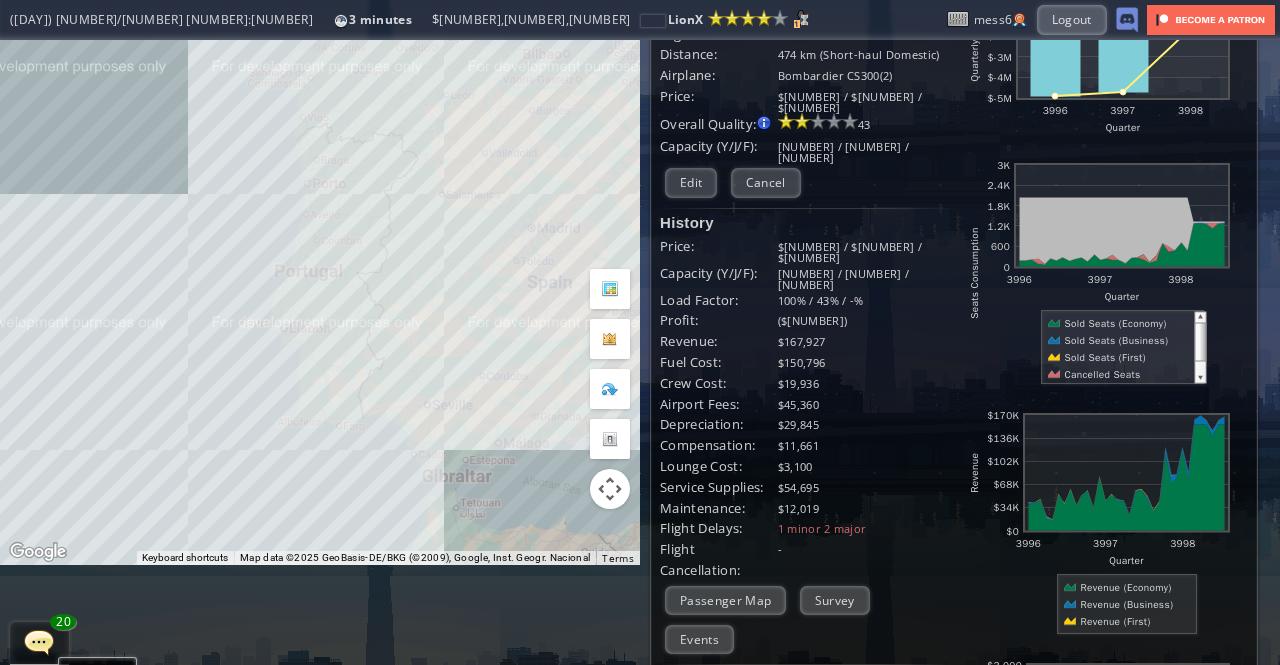 click on "To navigate, press the arrow keys." at bounding box center [320, 252] 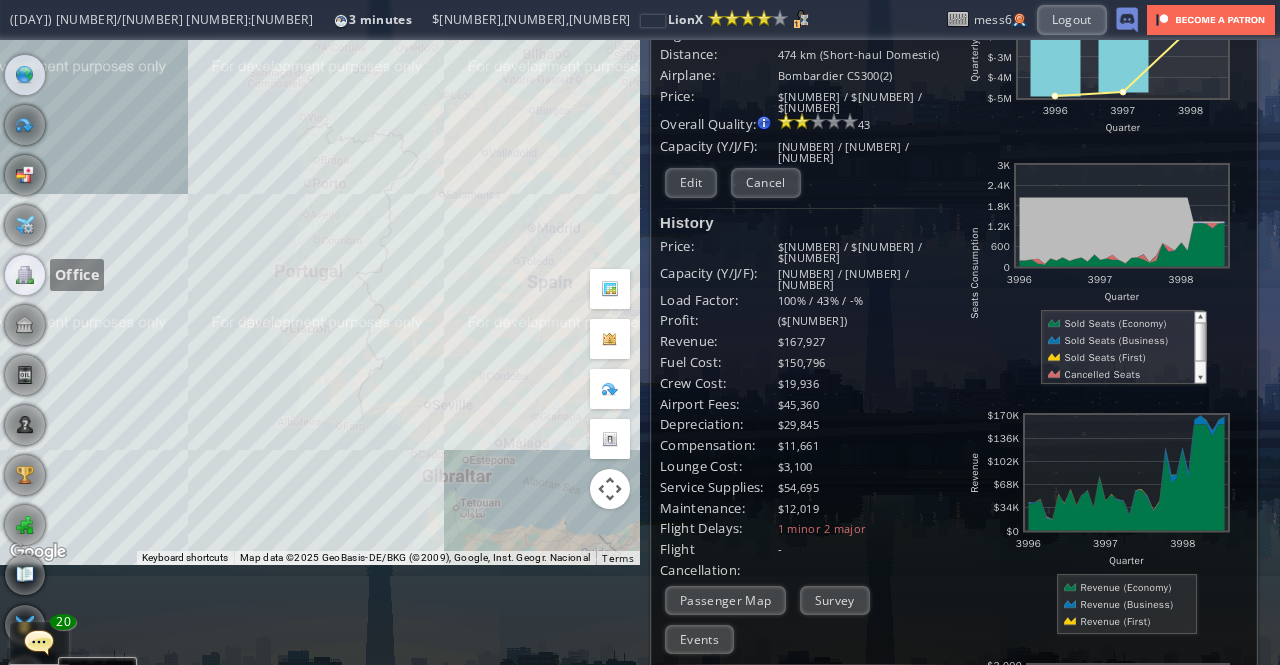 click at bounding box center (25, 275) 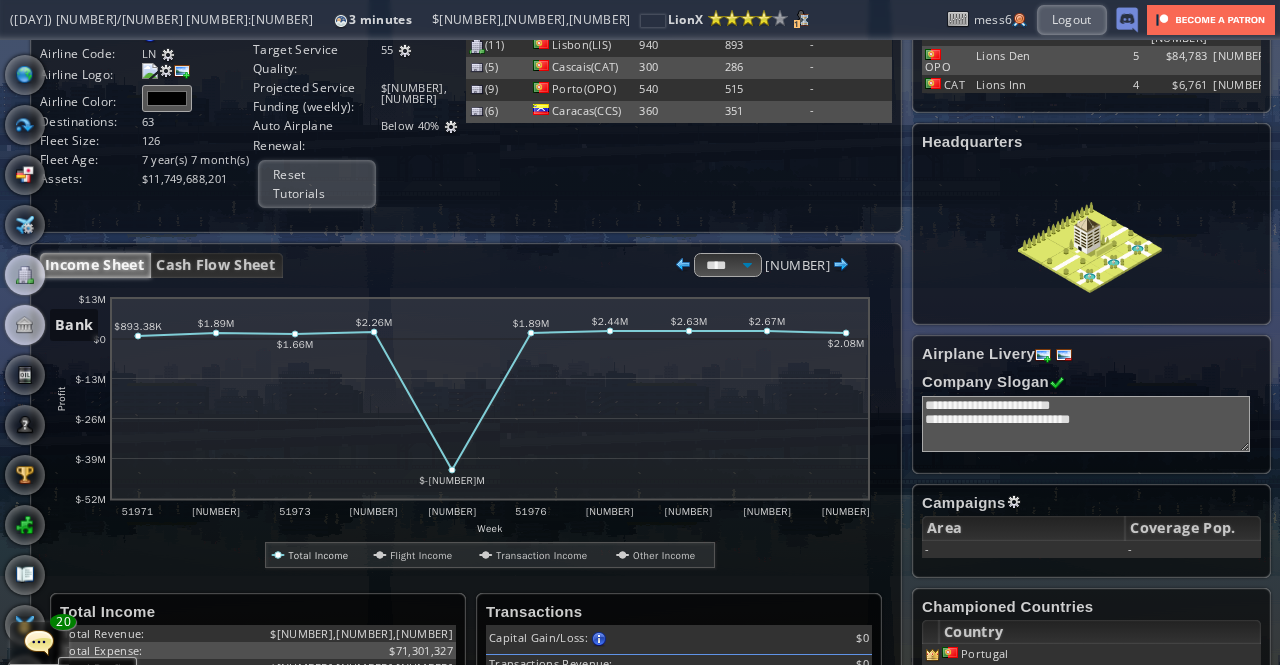 click at bounding box center (25, 325) 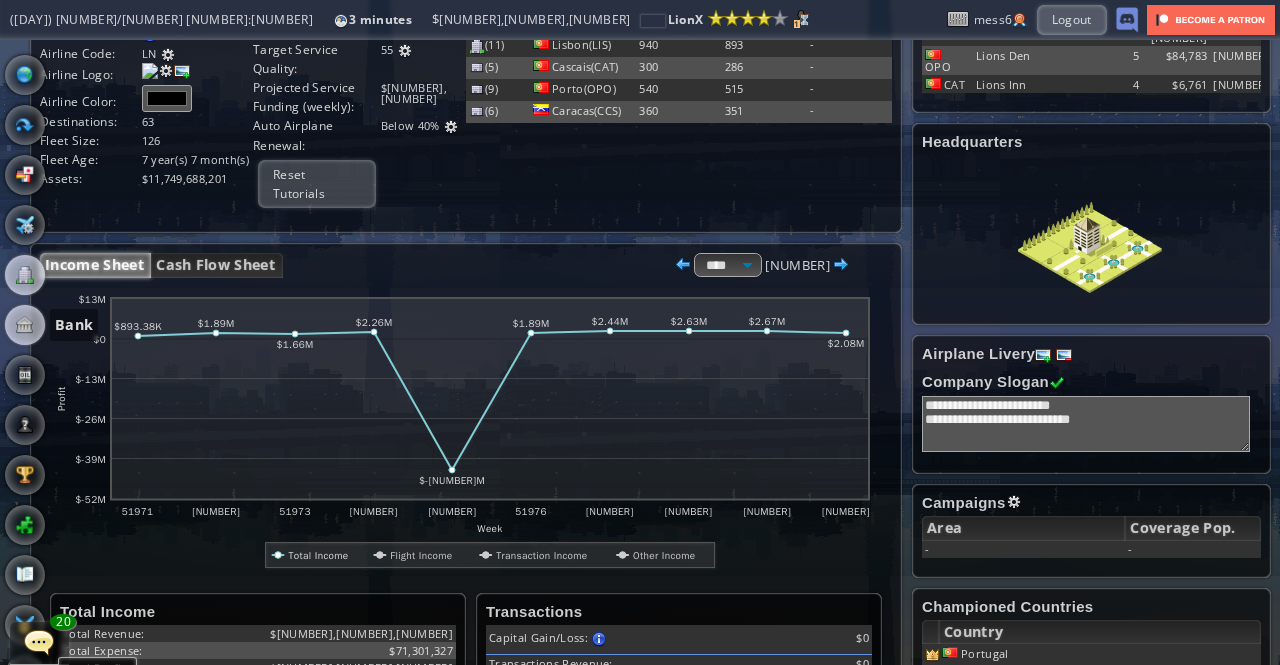scroll, scrollTop: 0, scrollLeft: 0, axis: both 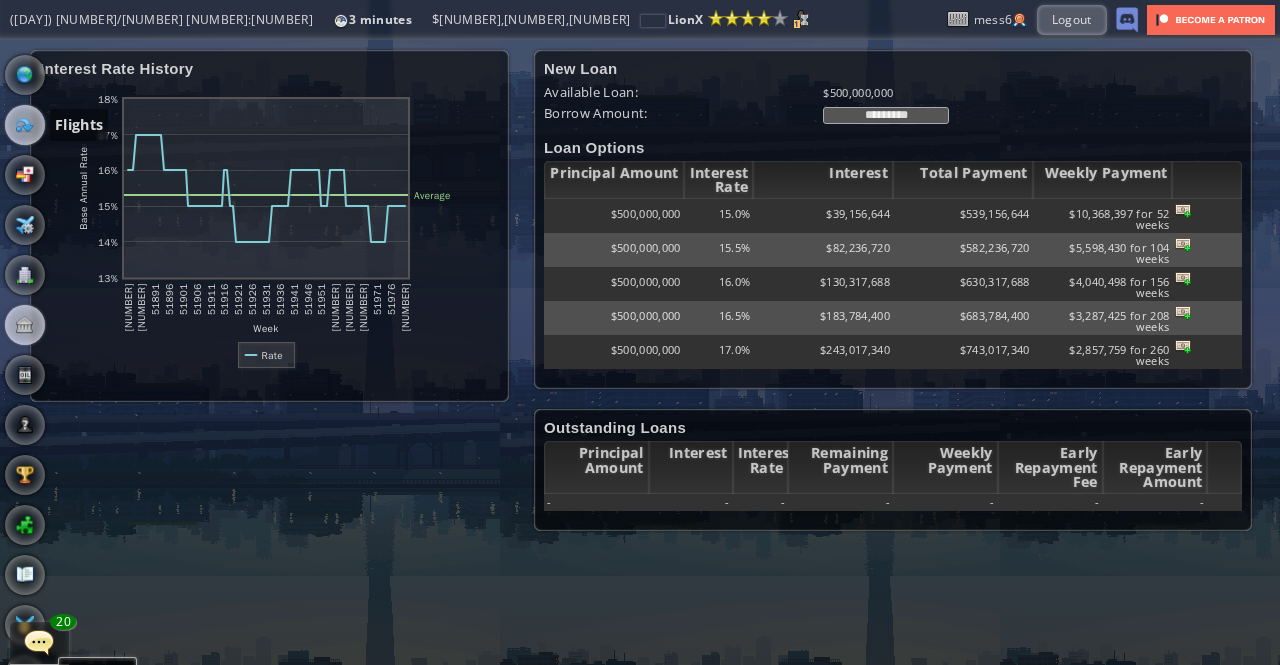 click at bounding box center (25, 125) 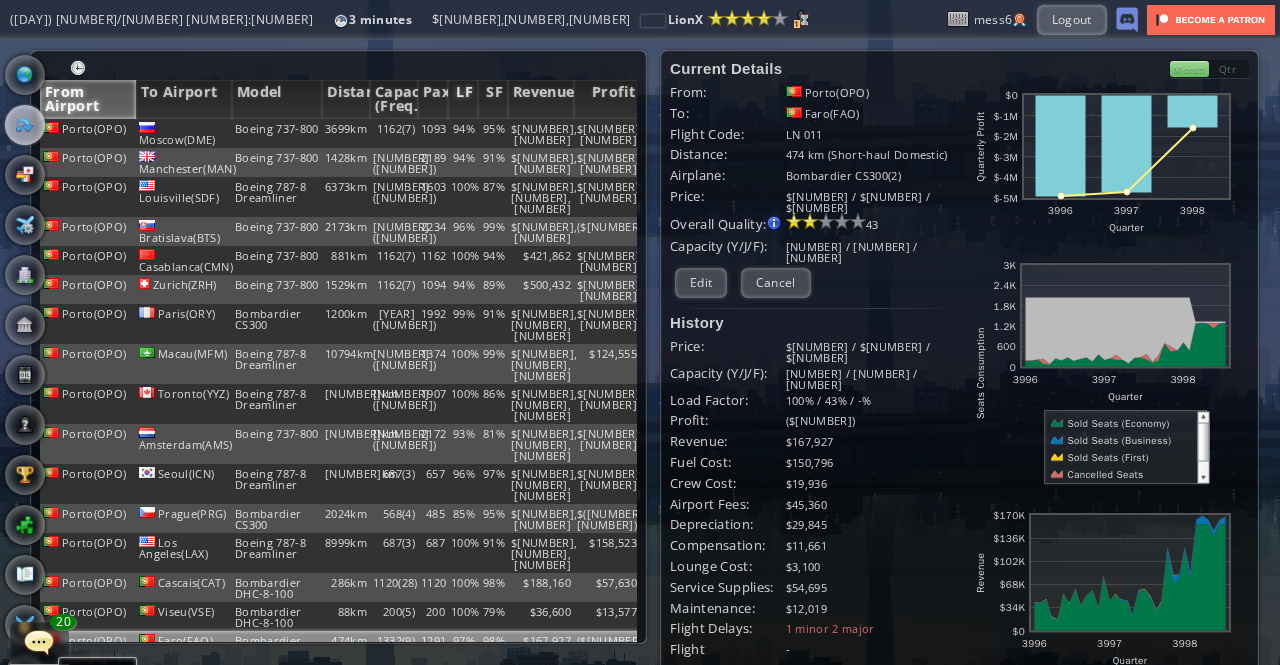 click on "LF" at bounding box center [463, 99] 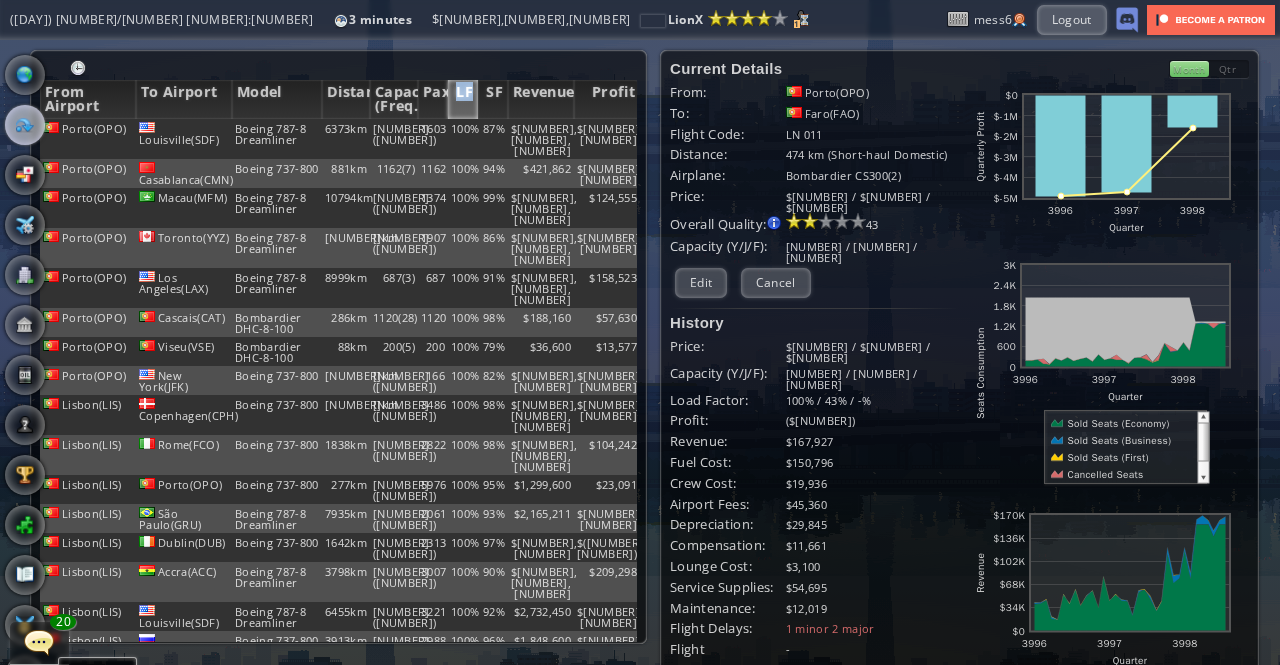 click on "LF" at bounding box center [463, 99] 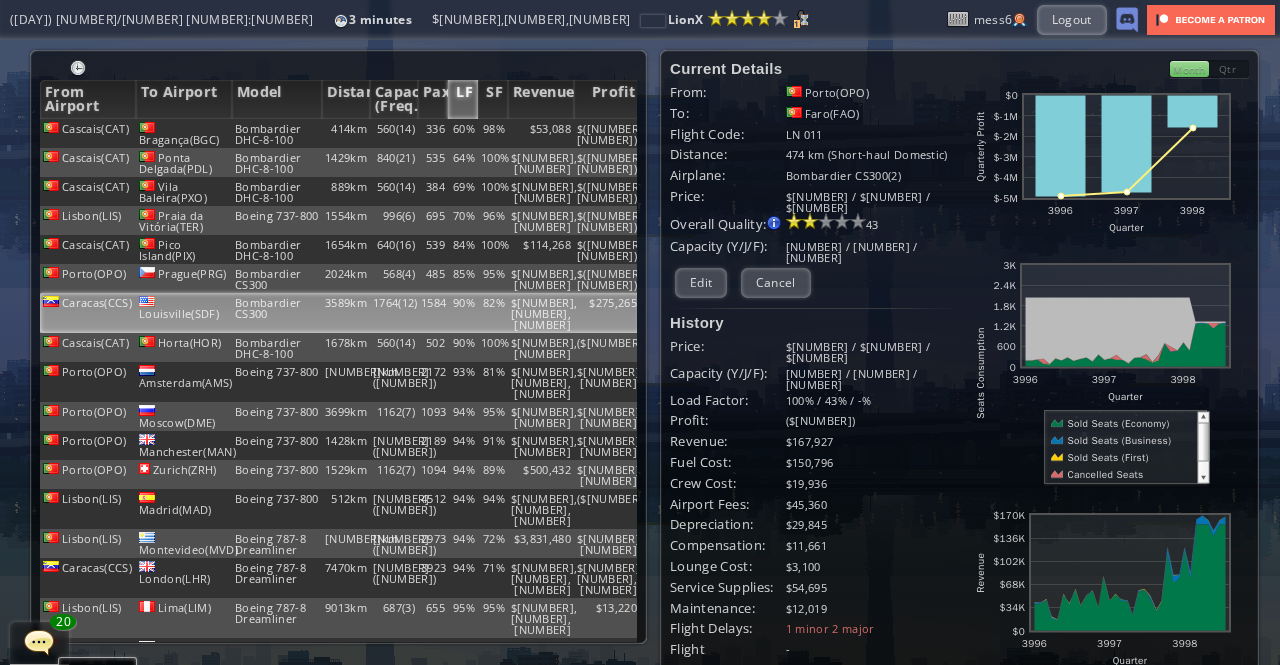 click on "1764(12)" at bounding box center (394, 133) 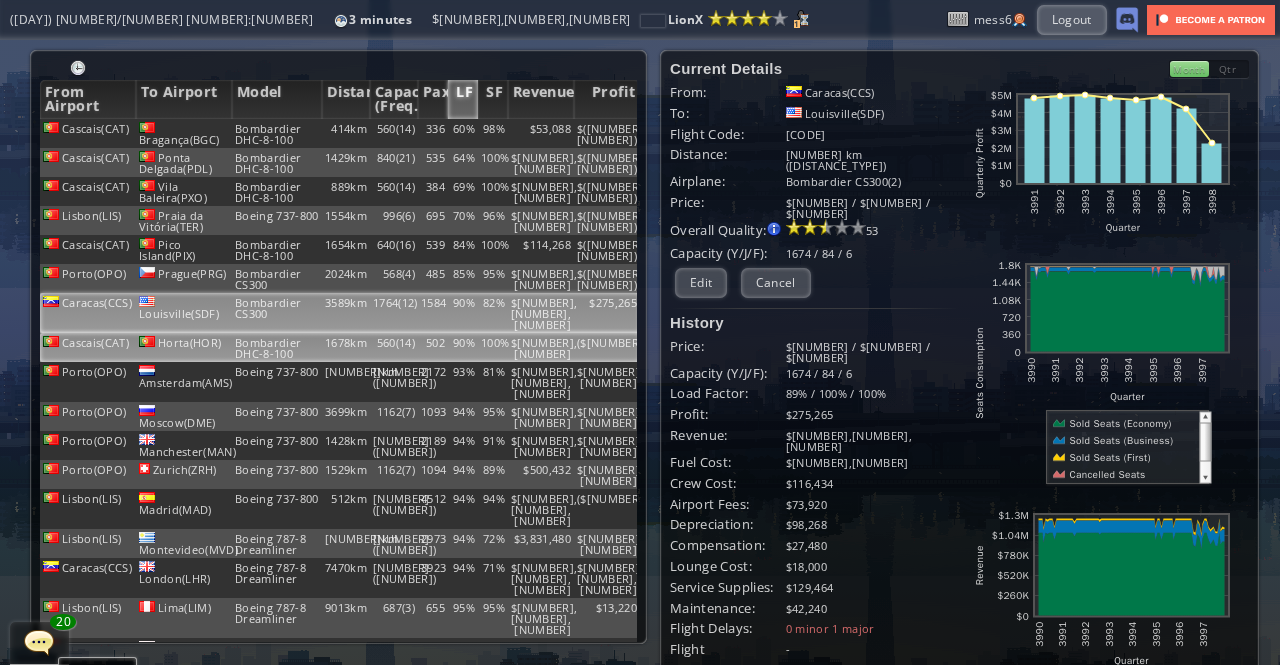 click on "100%" at bounding box center (493, 133) 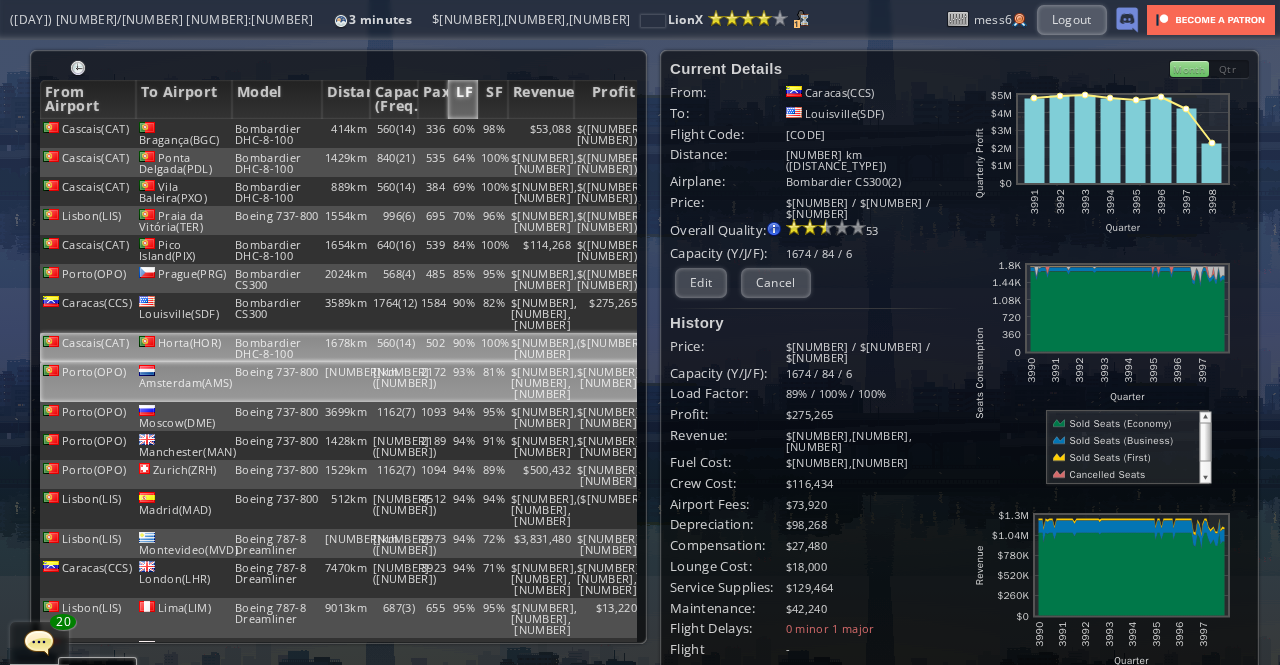 click on "93%" at bounding box center (463, 133) 